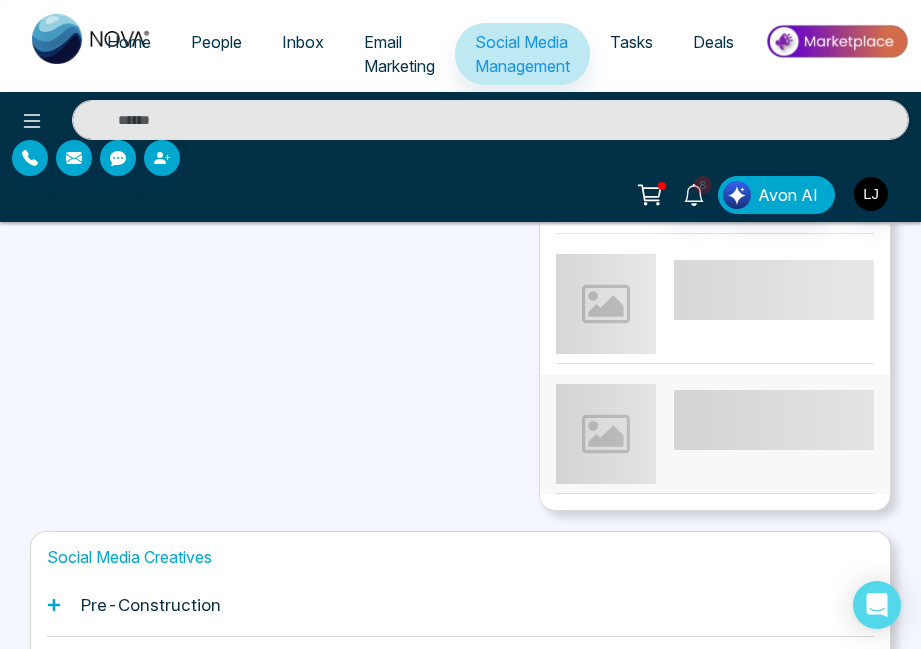 scroll, scrollTop: 485, scrollLeft: 0, axis: vertical 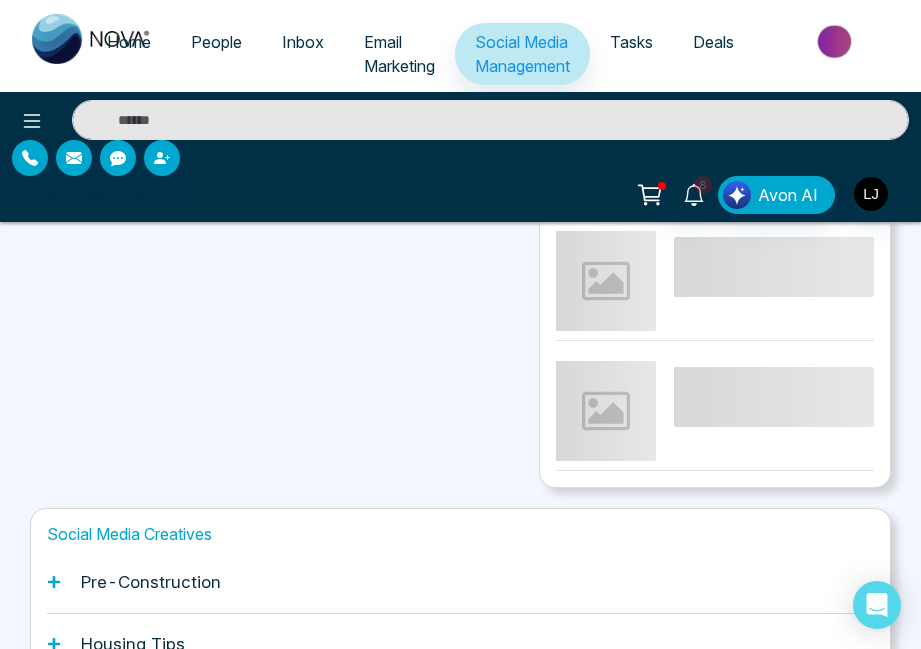 click on "Inbox" at bounding box center (303, 42) 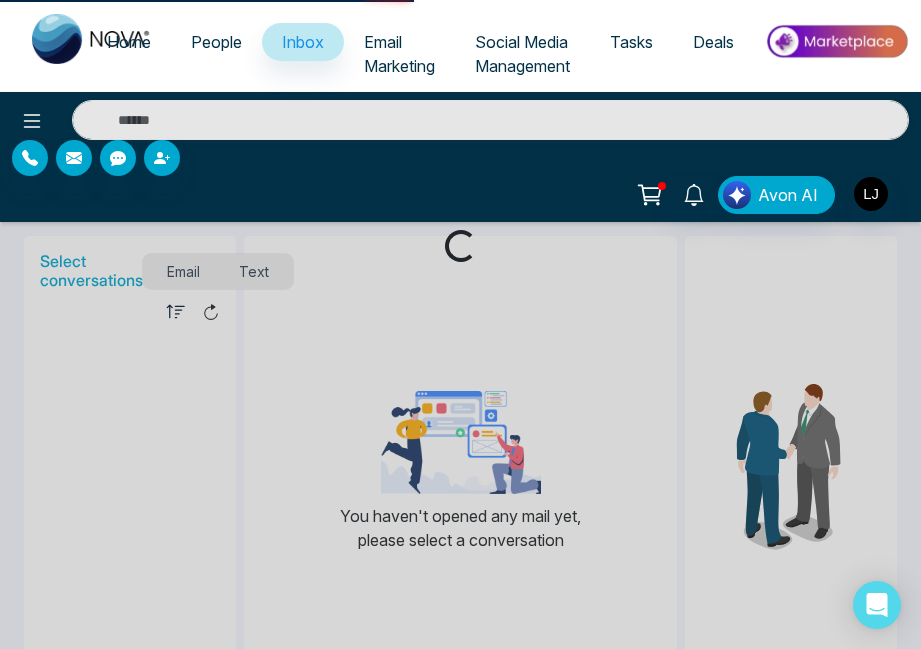 scroll, scrollTop: 0, scrollLeft: 0, axis: both 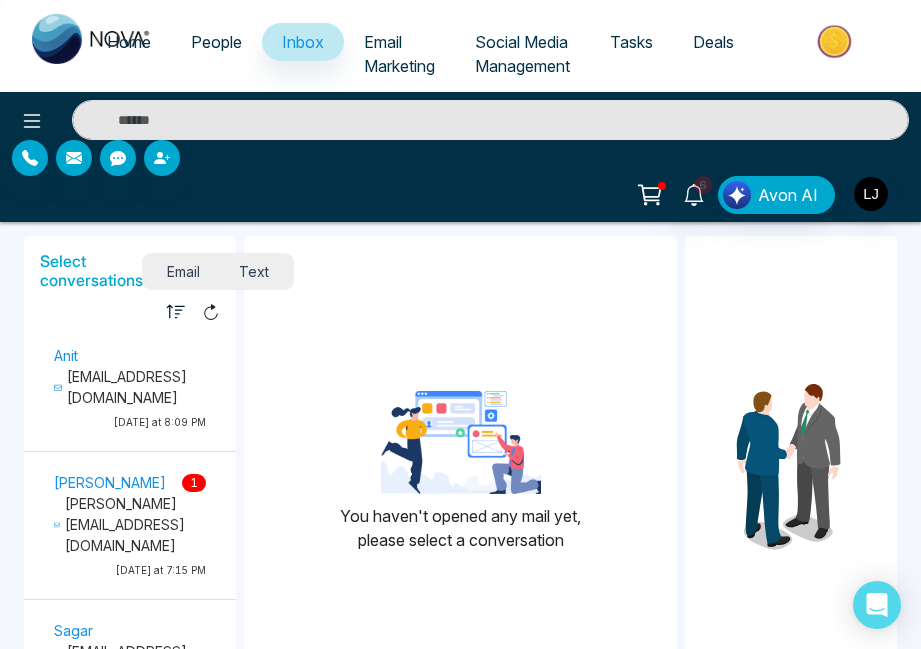 click on "People" at bounding box center [216, 42] 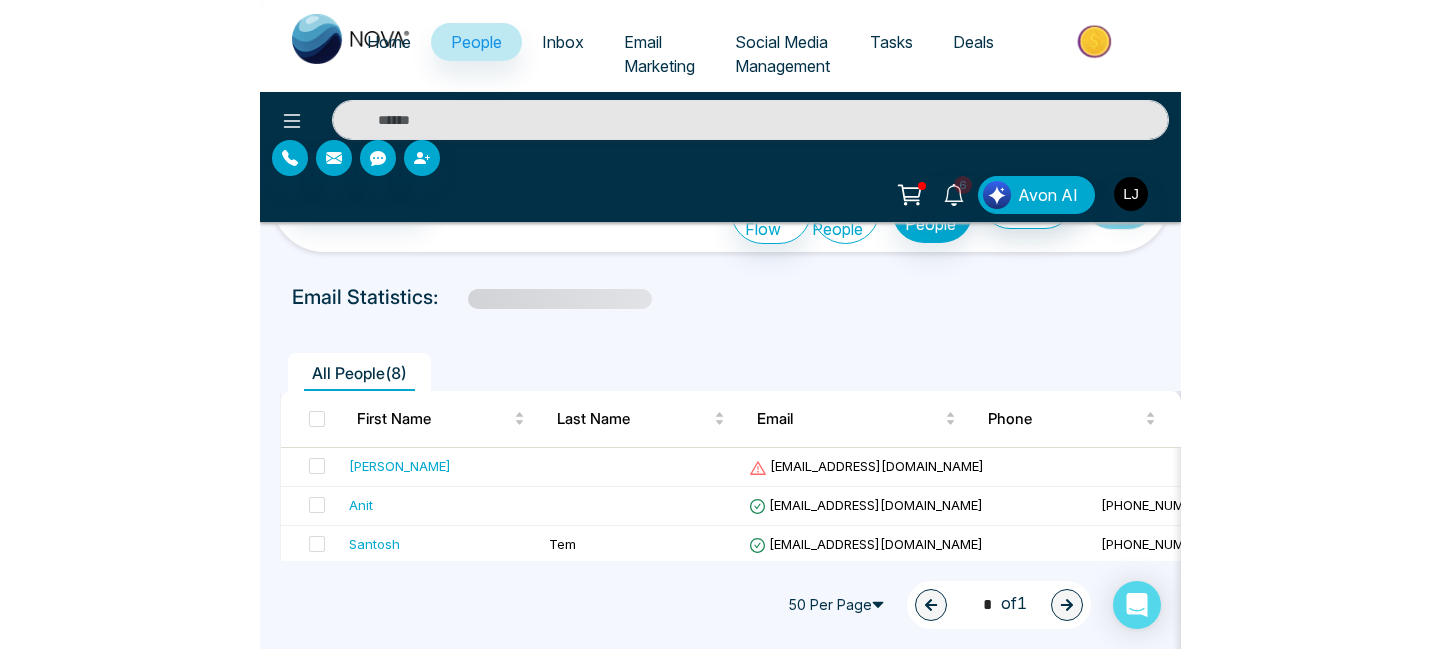 scroll, scrollTop: 6, scrollLeft: 0, axis: vertical 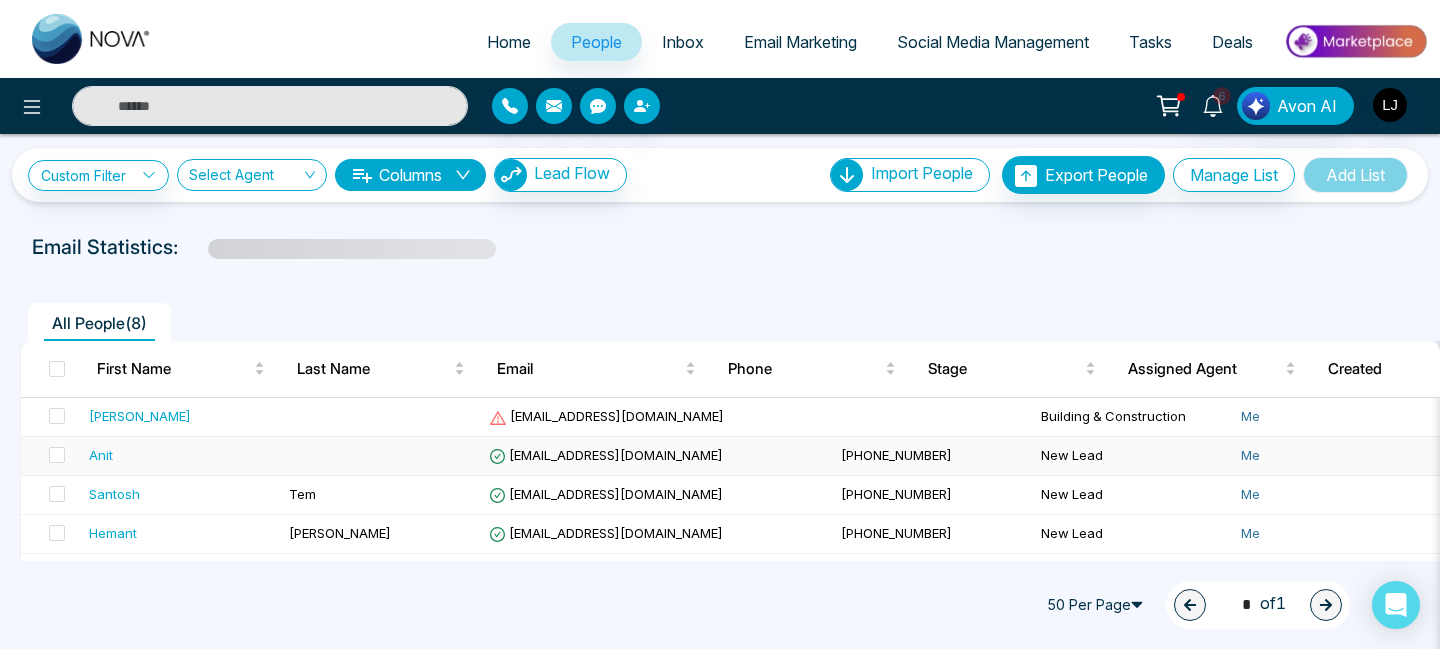 click on "Anit" at bounding box center (101, 455) 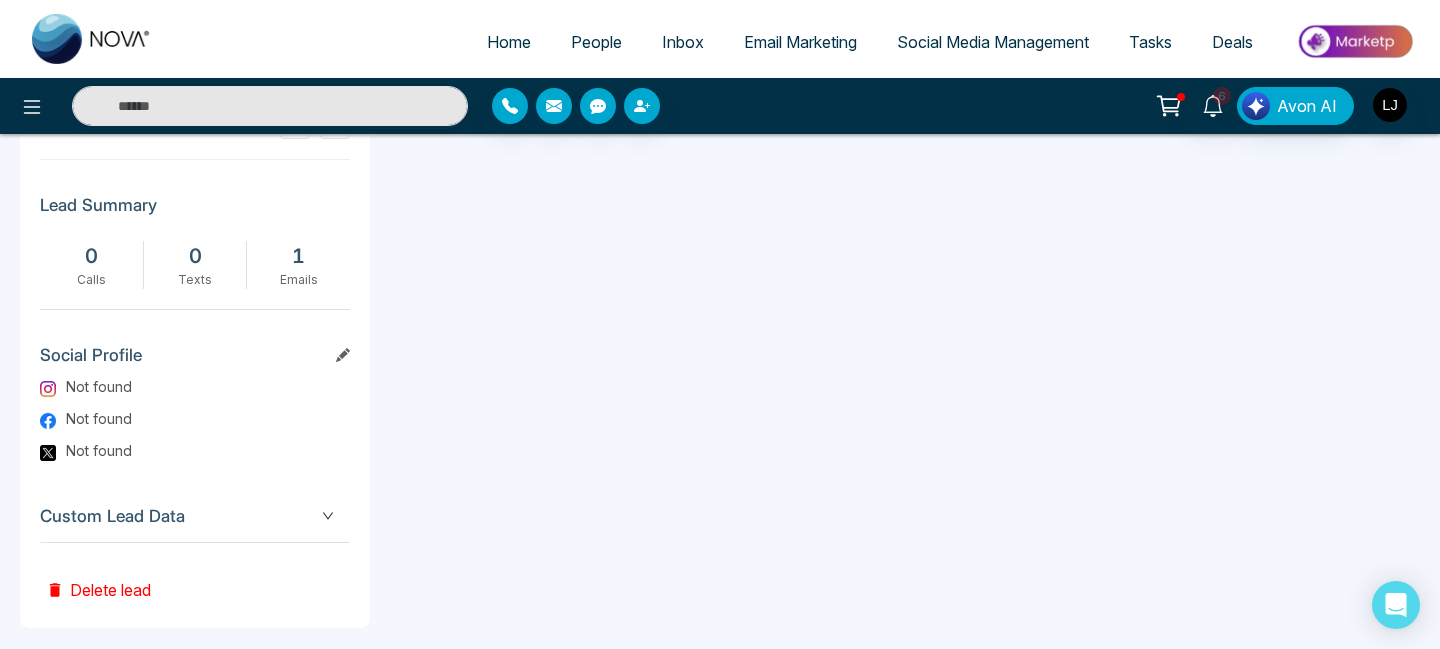 scroll, scrollTop: 1009, scrollLeft: 0, axis: vertical 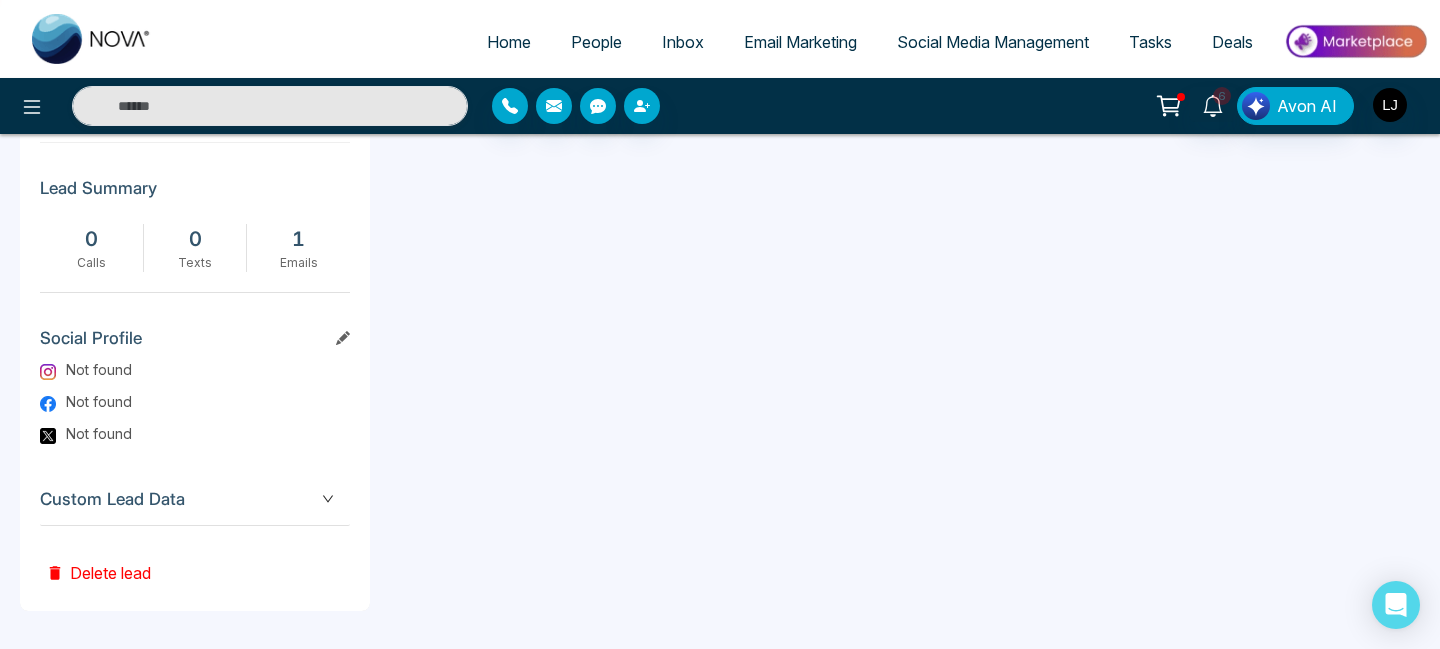click on "Custom Lead Data" at bounding box center (195, 499) 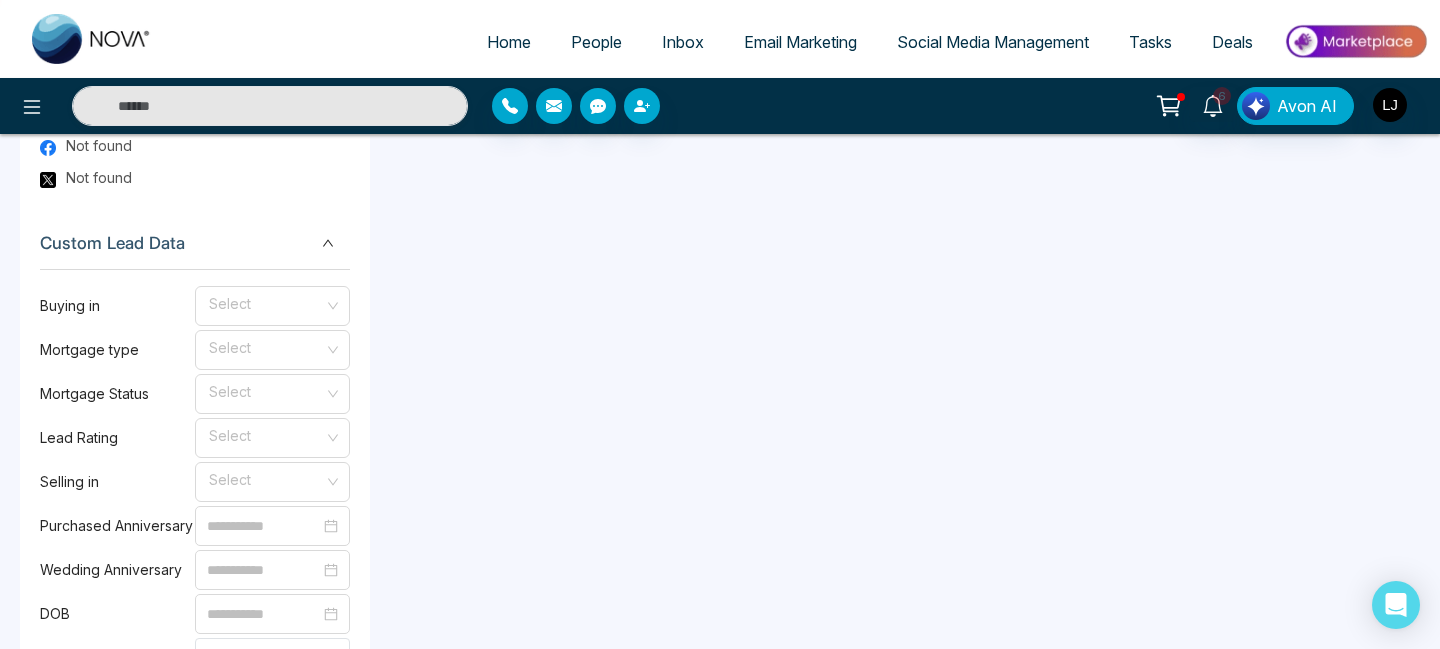 scroll, scrollTop: 1266, scrollLeft: 0, axis: vertical 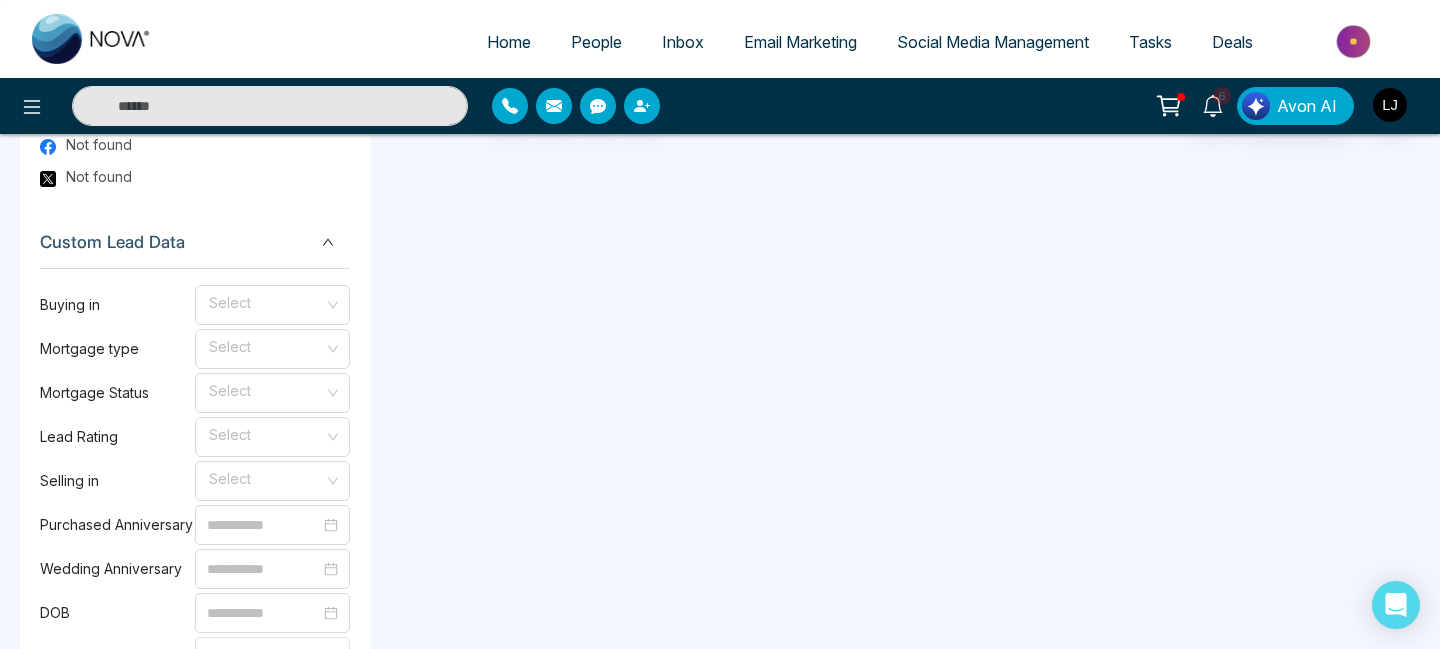 click on "Mortgage type" at bounding box center (117, 349) 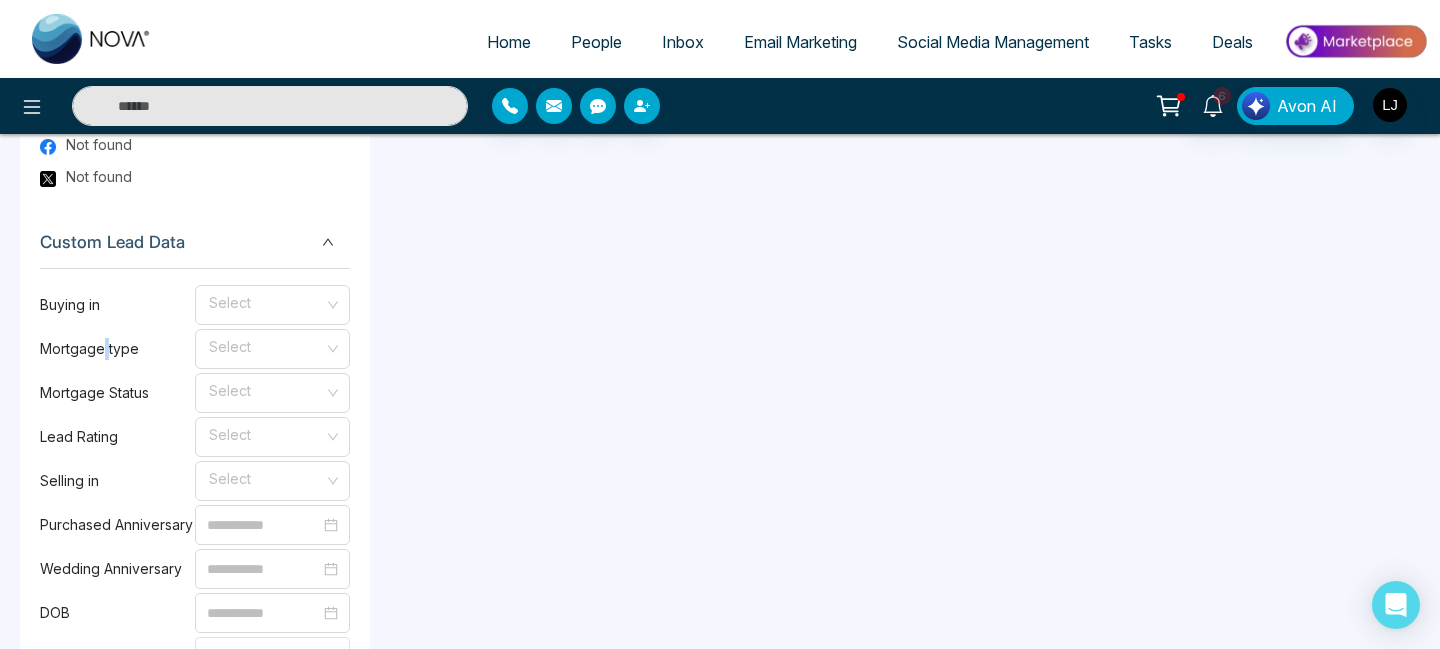 click on "Mortgage type" at bounding box center (117, 349) 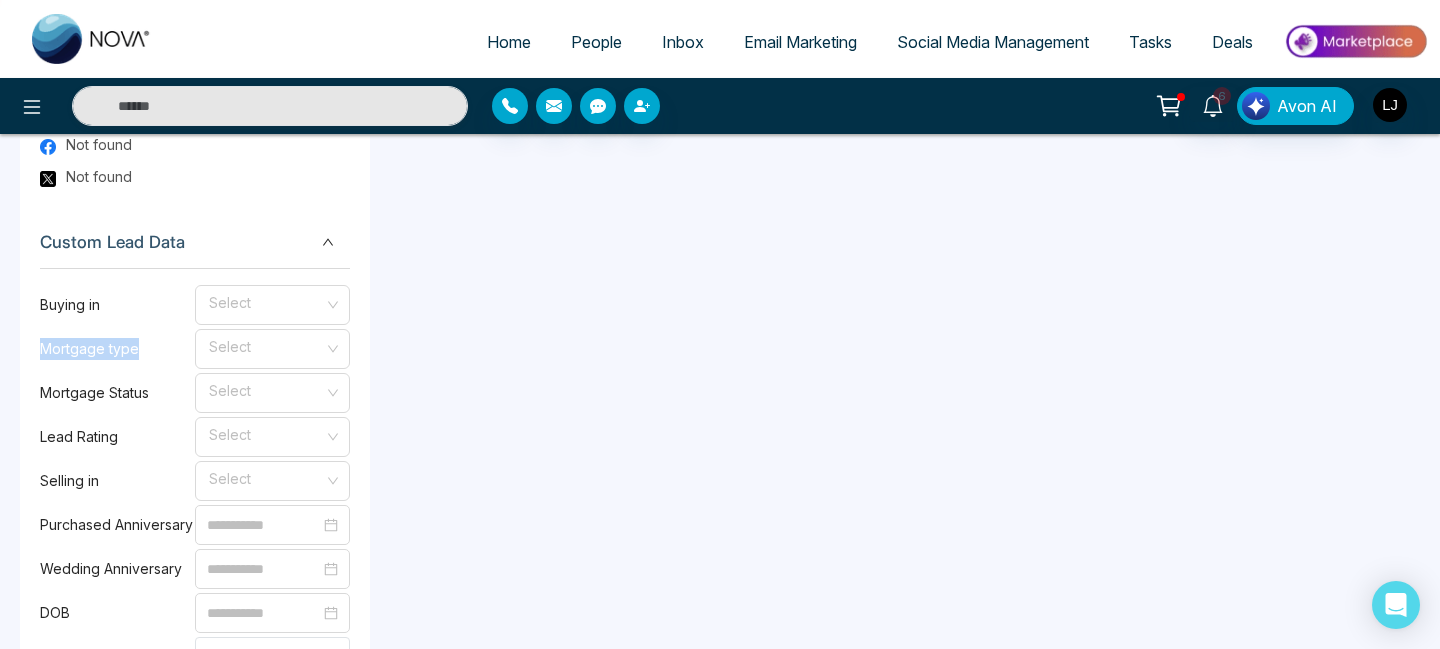 click on "Mortgage type" at bounding box center [117, 349] 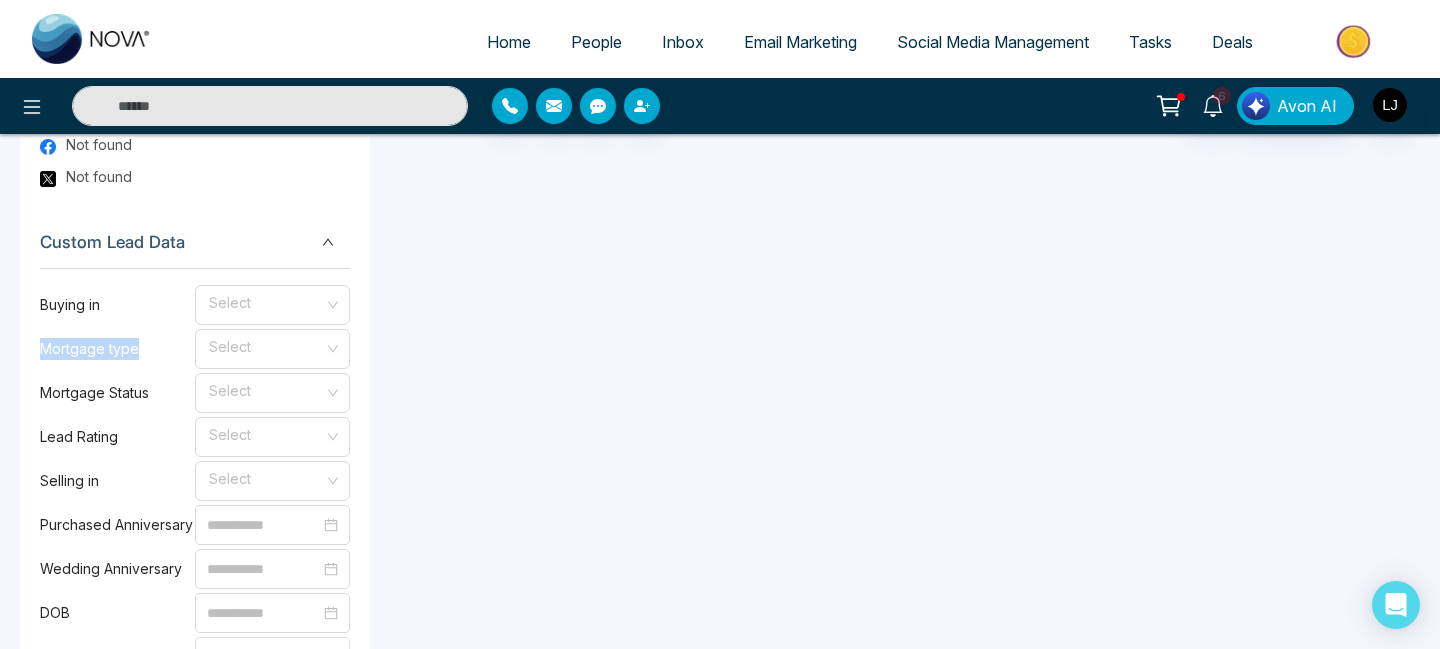copy on "Mortgage type" 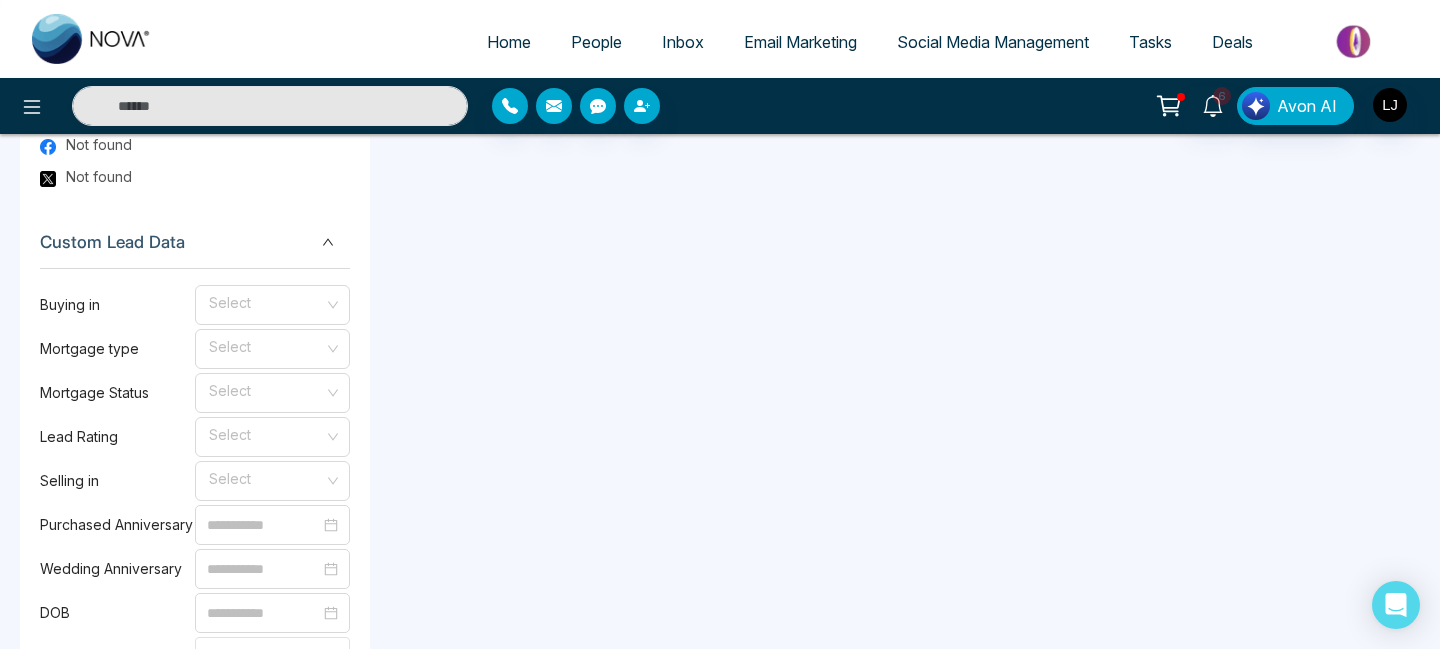 click on "Mortgage Status" at bounding box center (117, 393) 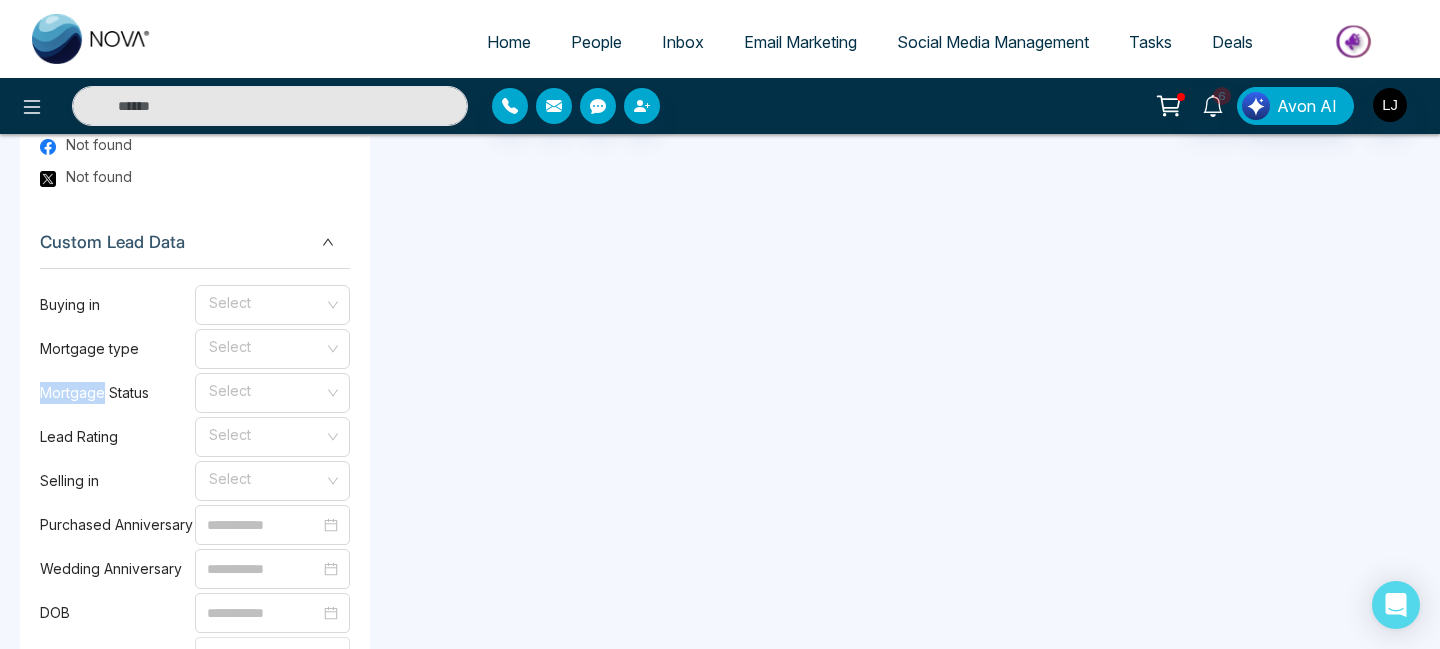 click on "Mortgage Status" at bounding box center [117, 393] 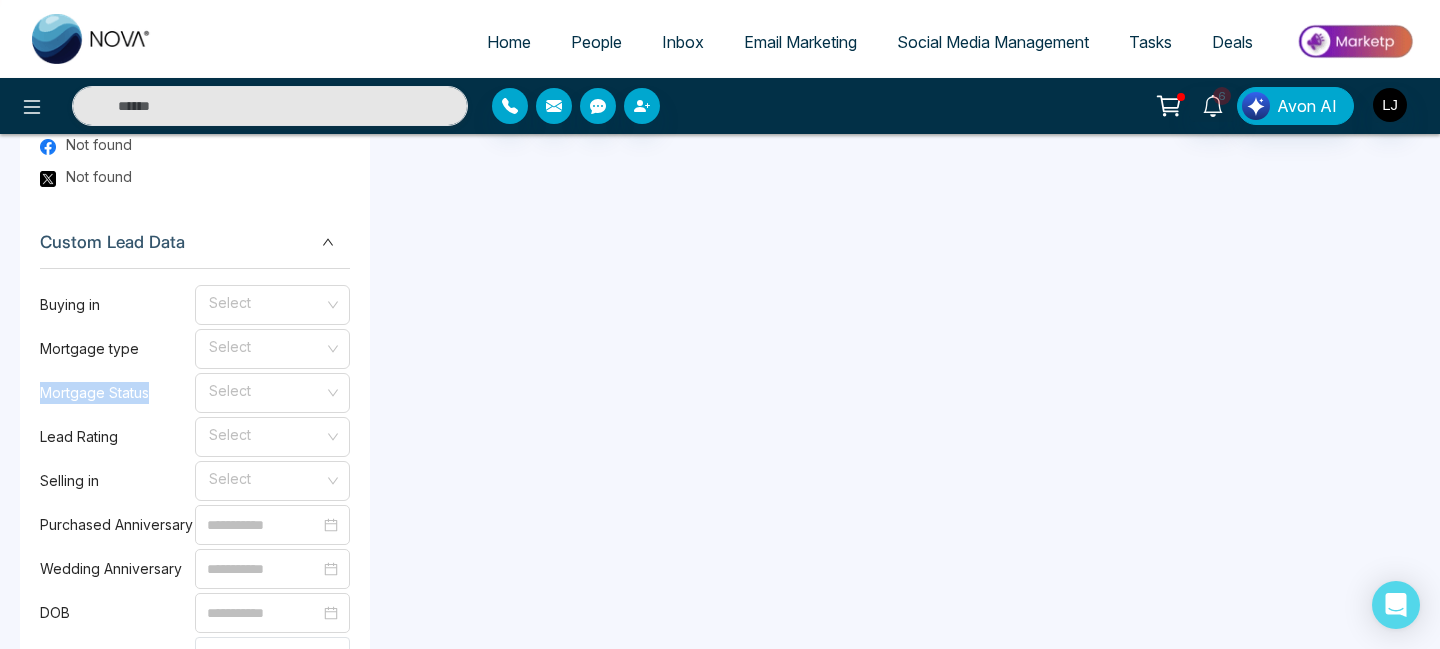 click on "Mortgage Status" at bounding box center [117, 393] 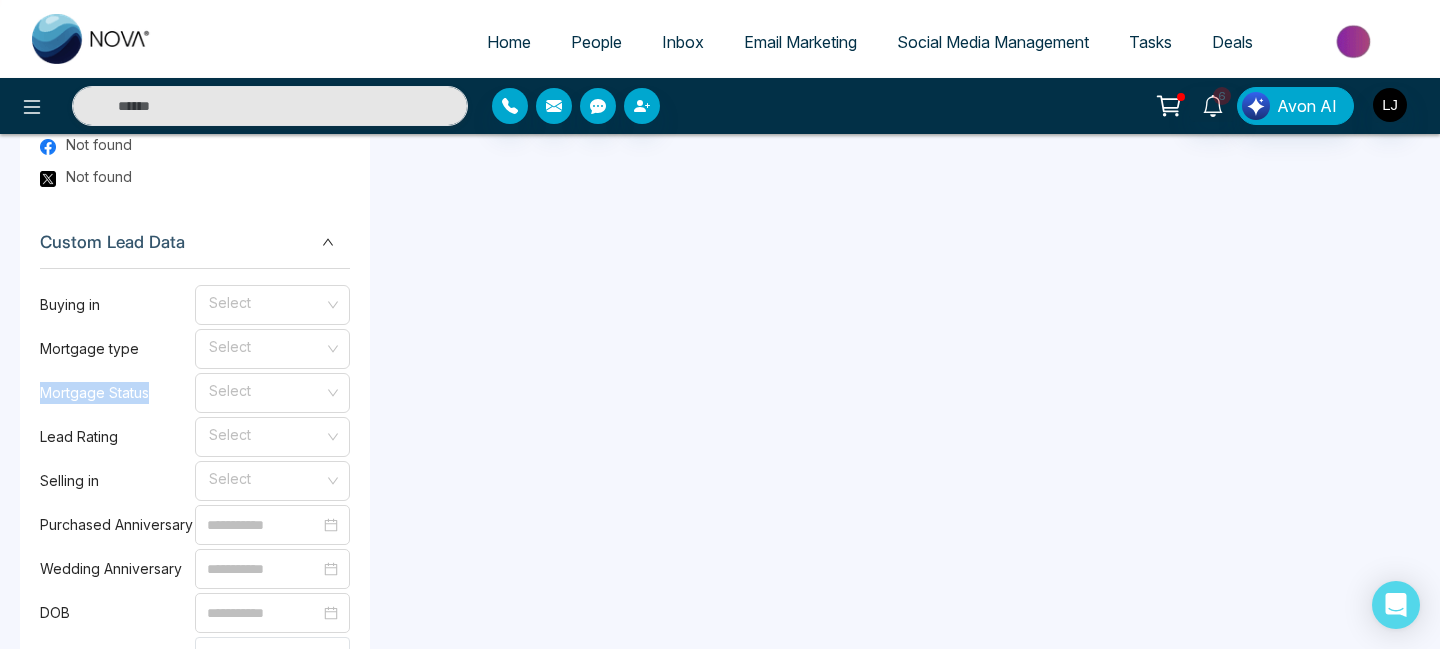 copy on "Mortgage Status" 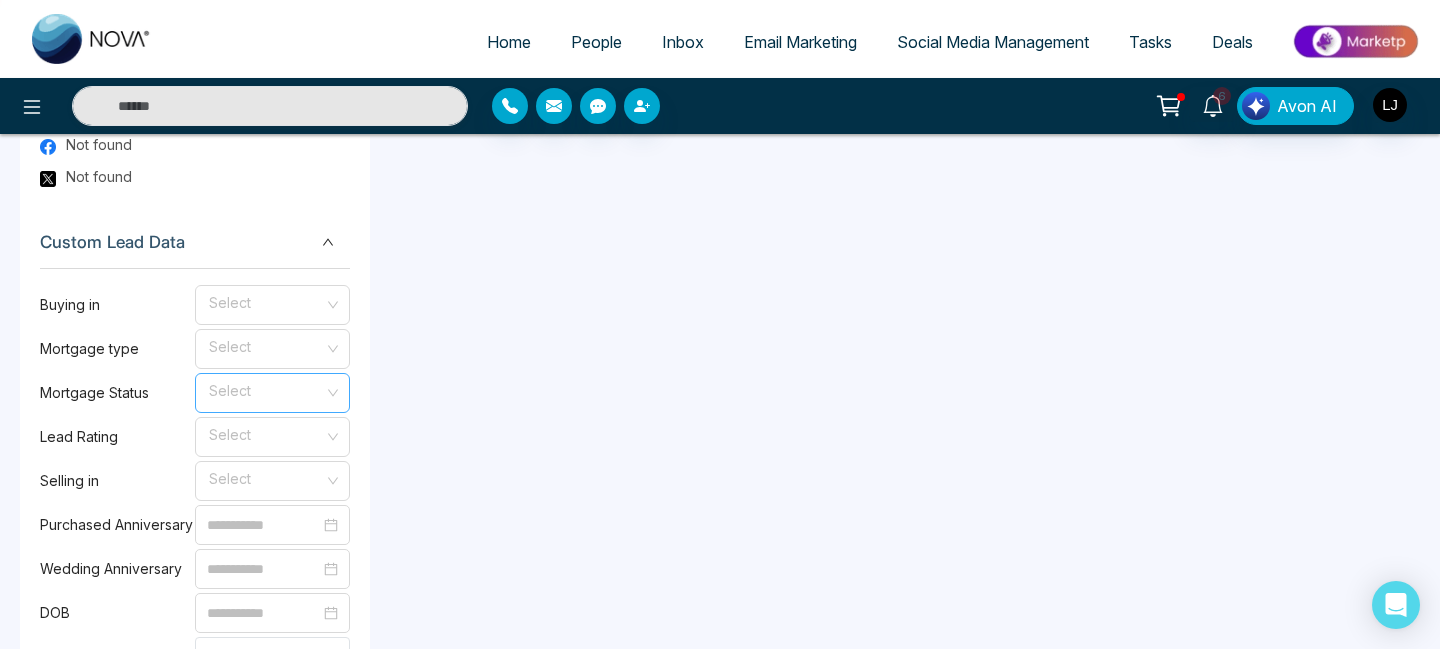 click at bounding box center (265, 389) 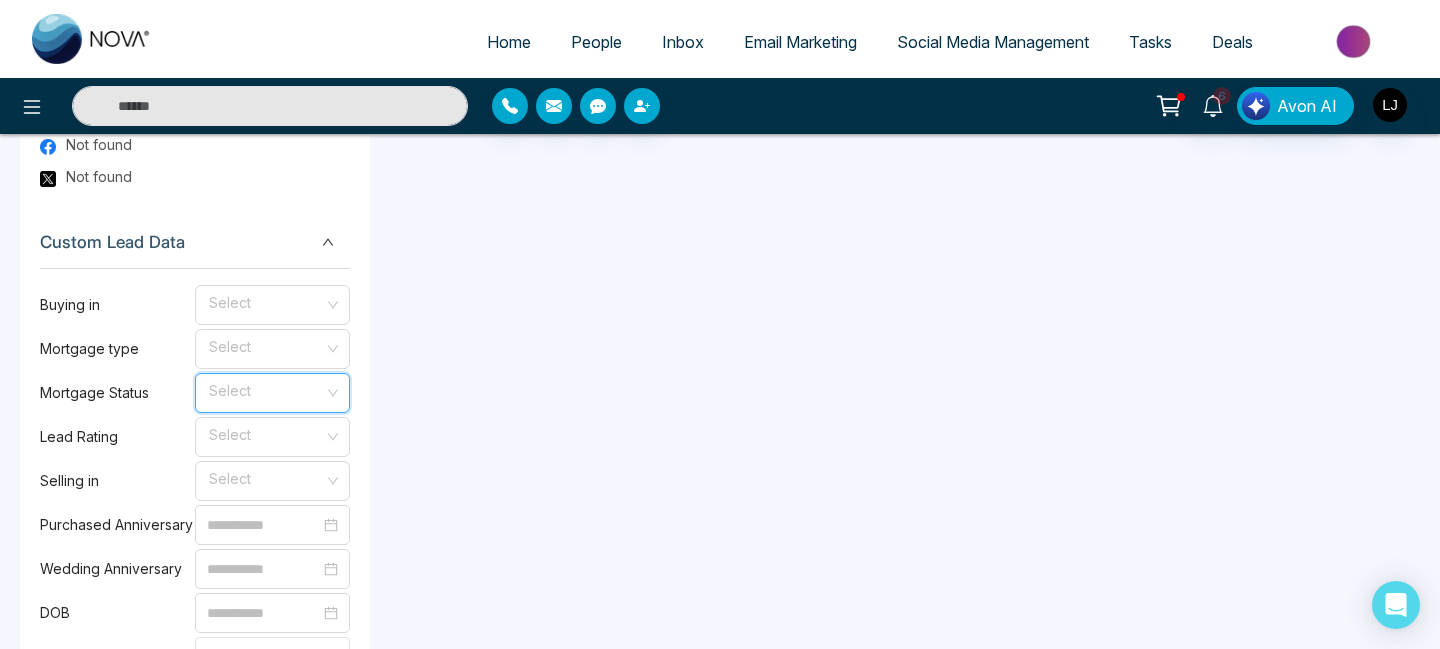 click at bounding box center (265, 389) 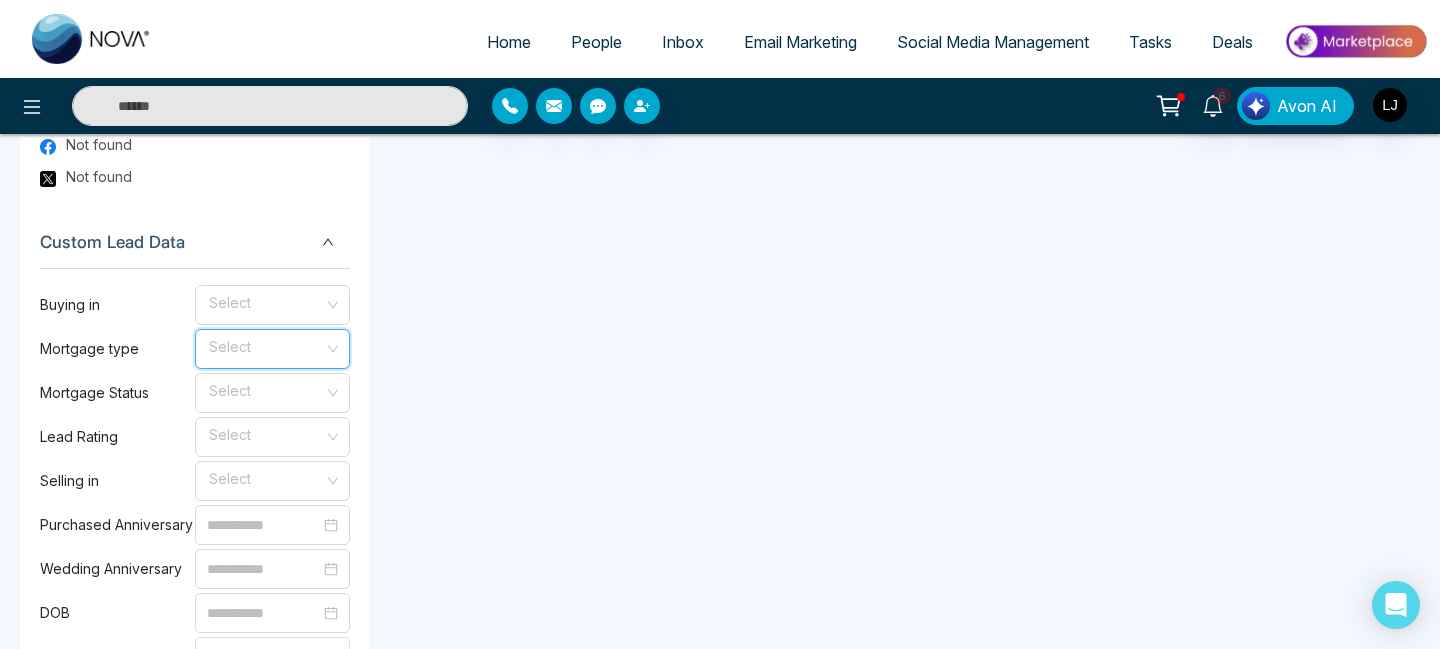 click at bounding box center [265, 345] 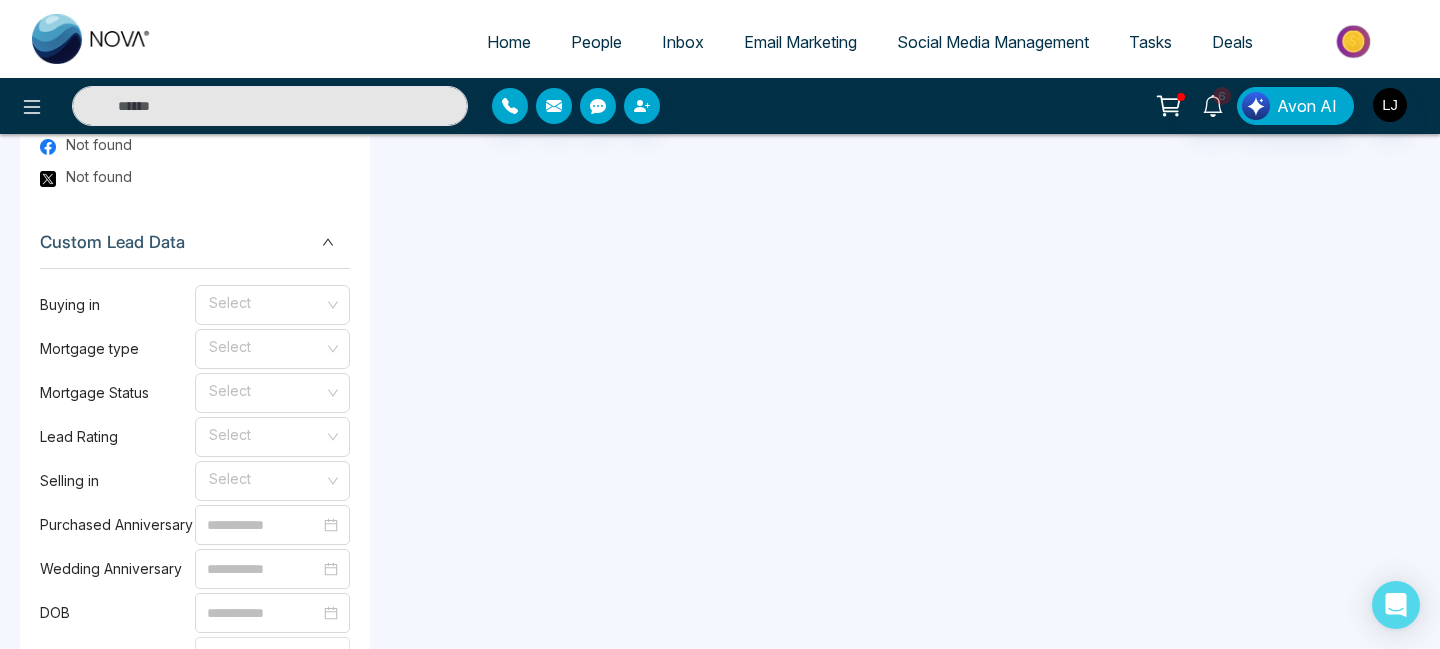 click on "Mortgage Status" at bounding box center [117, 393] 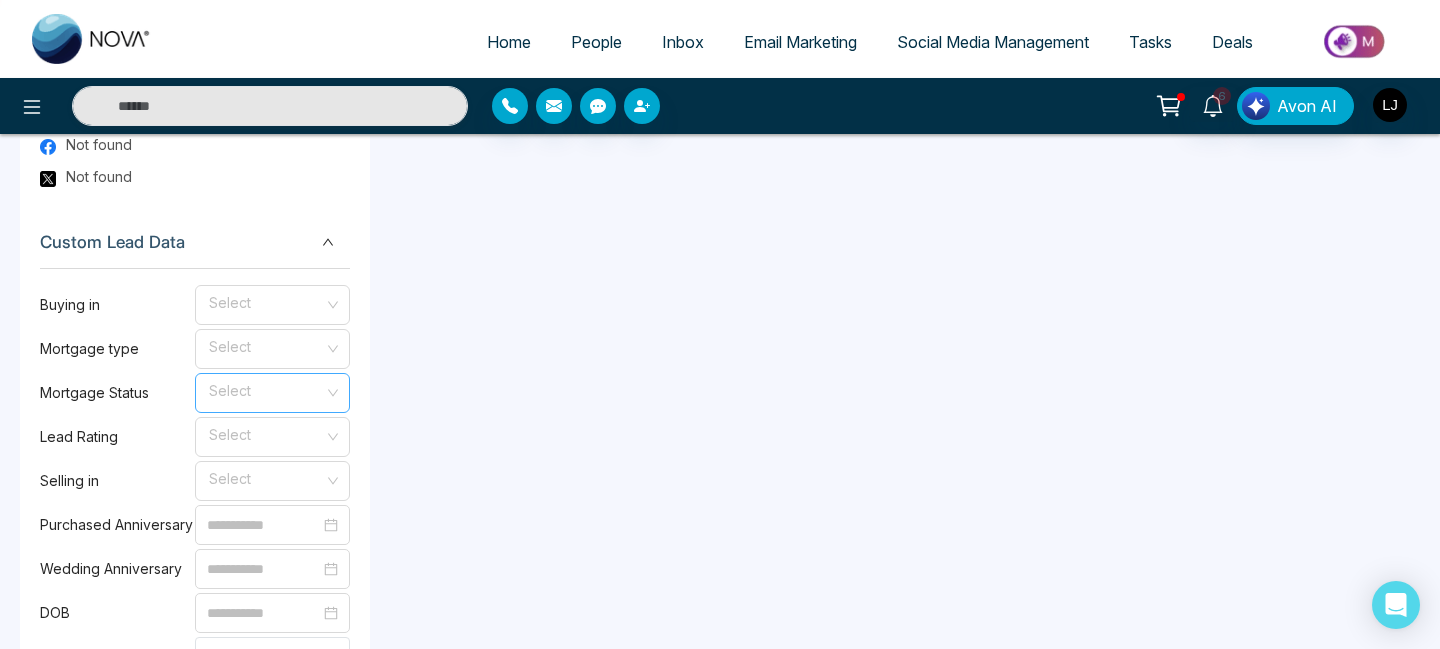 click at bounding box center [265, 389] 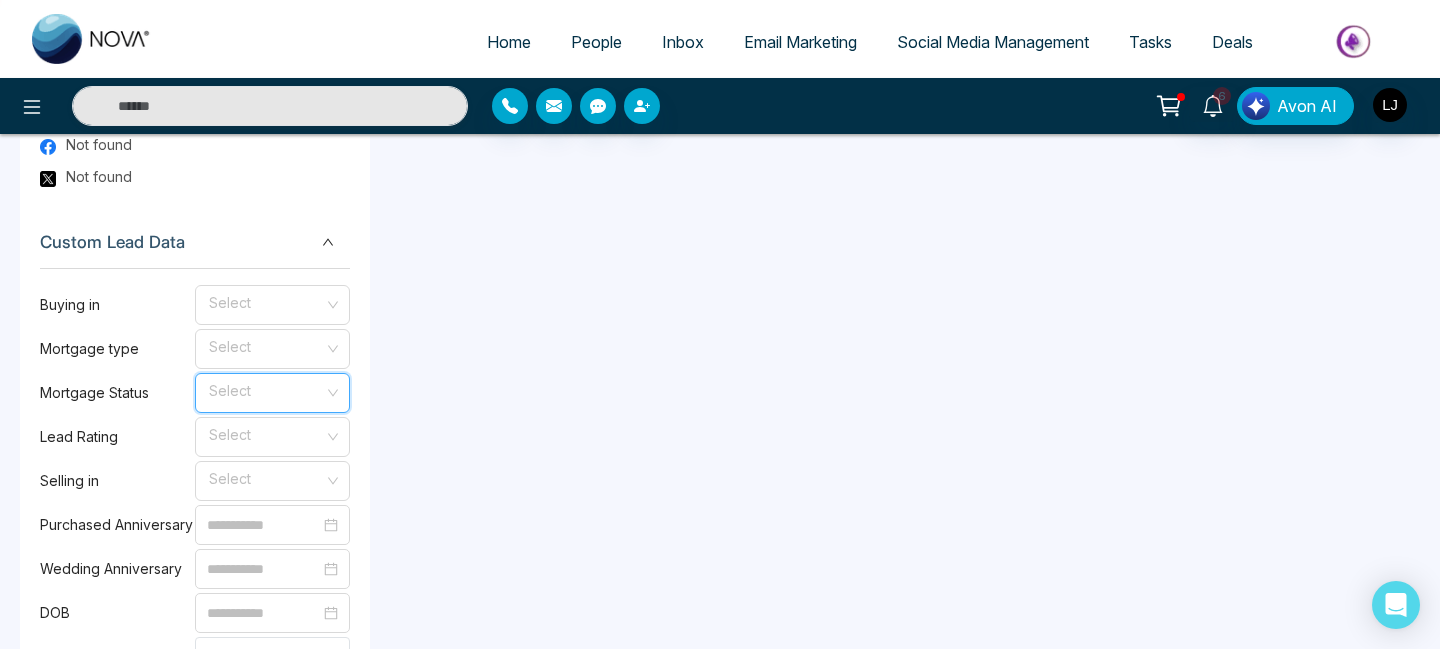 click at bounding box center (265, 389) 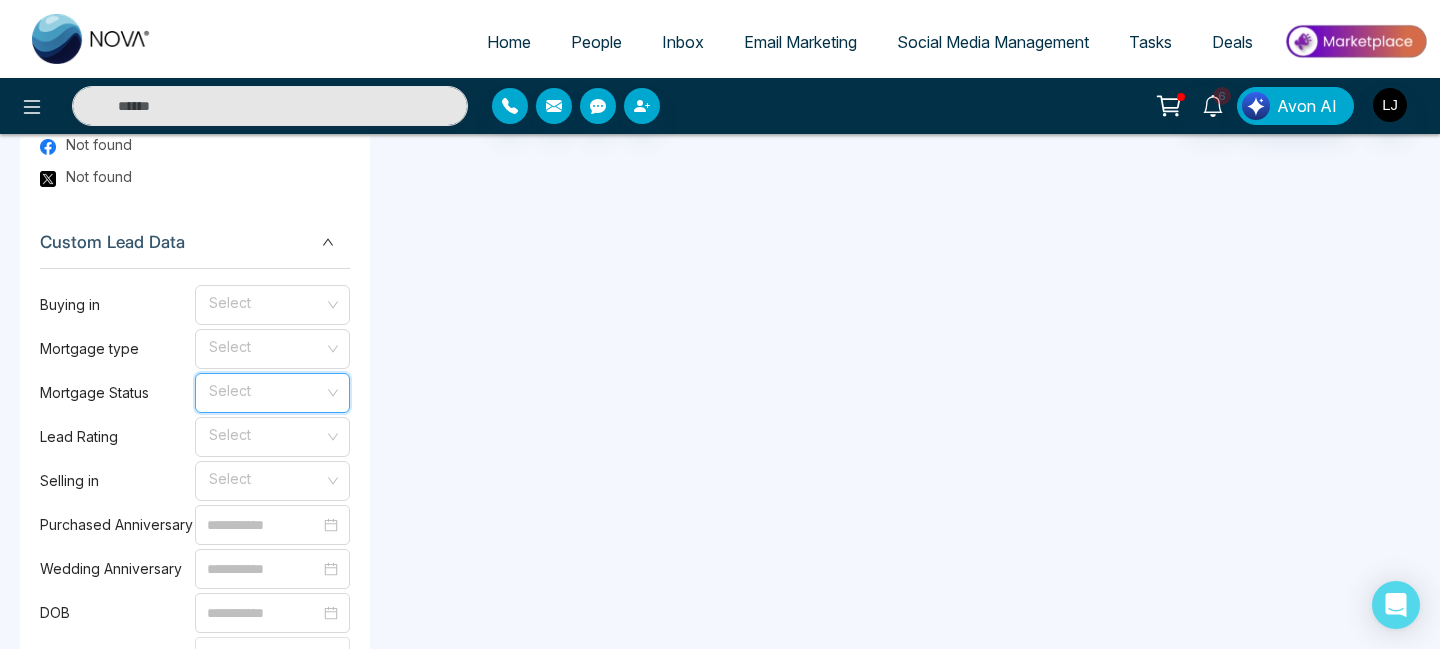 click at bounding box center (265, 389) 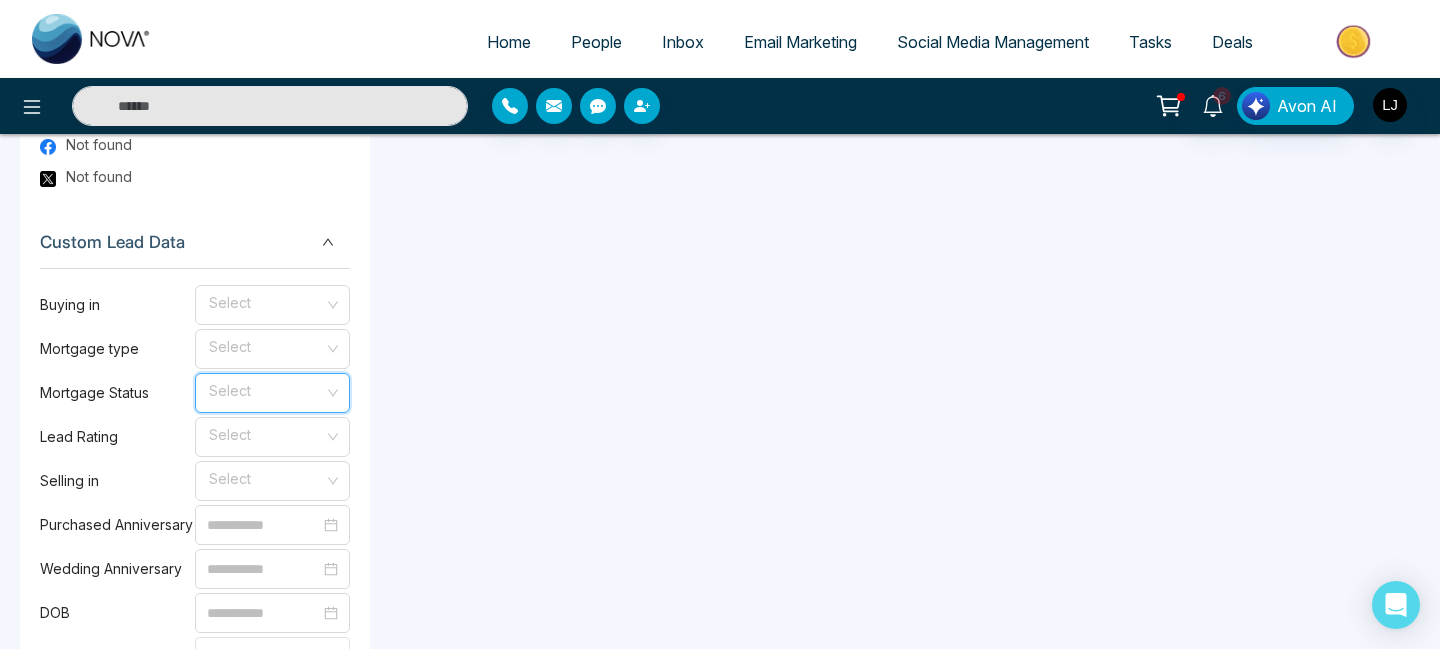 click at bounding box center [265, 389] 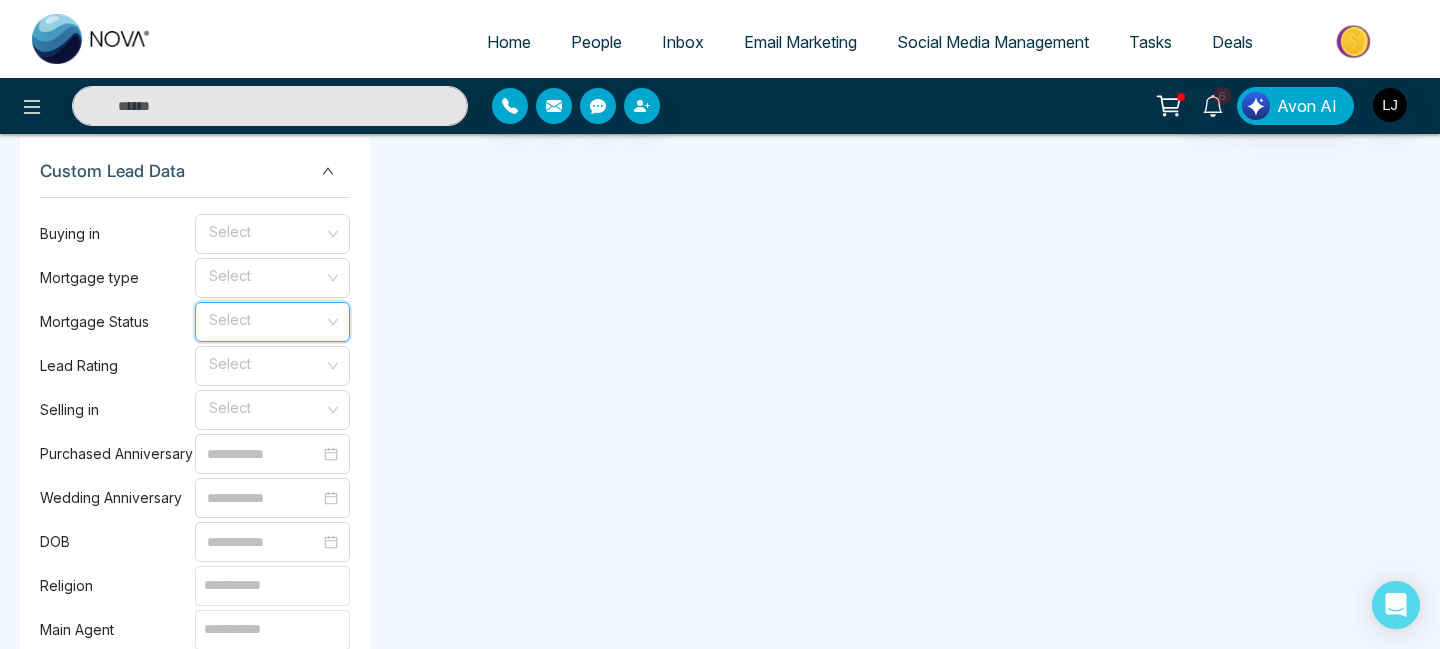 scroll, scrollTop: 1346, scrollLeft: 0, axis: vertical 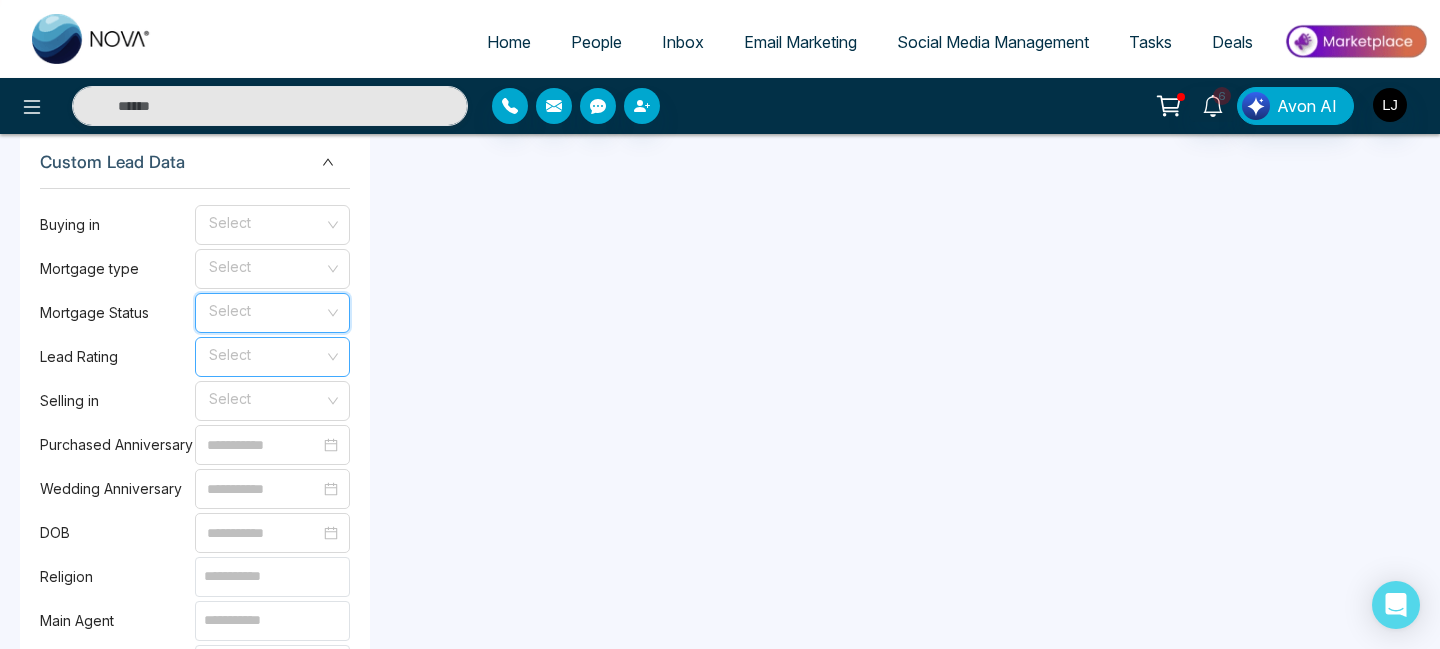 click at bounding box center (265, 353) 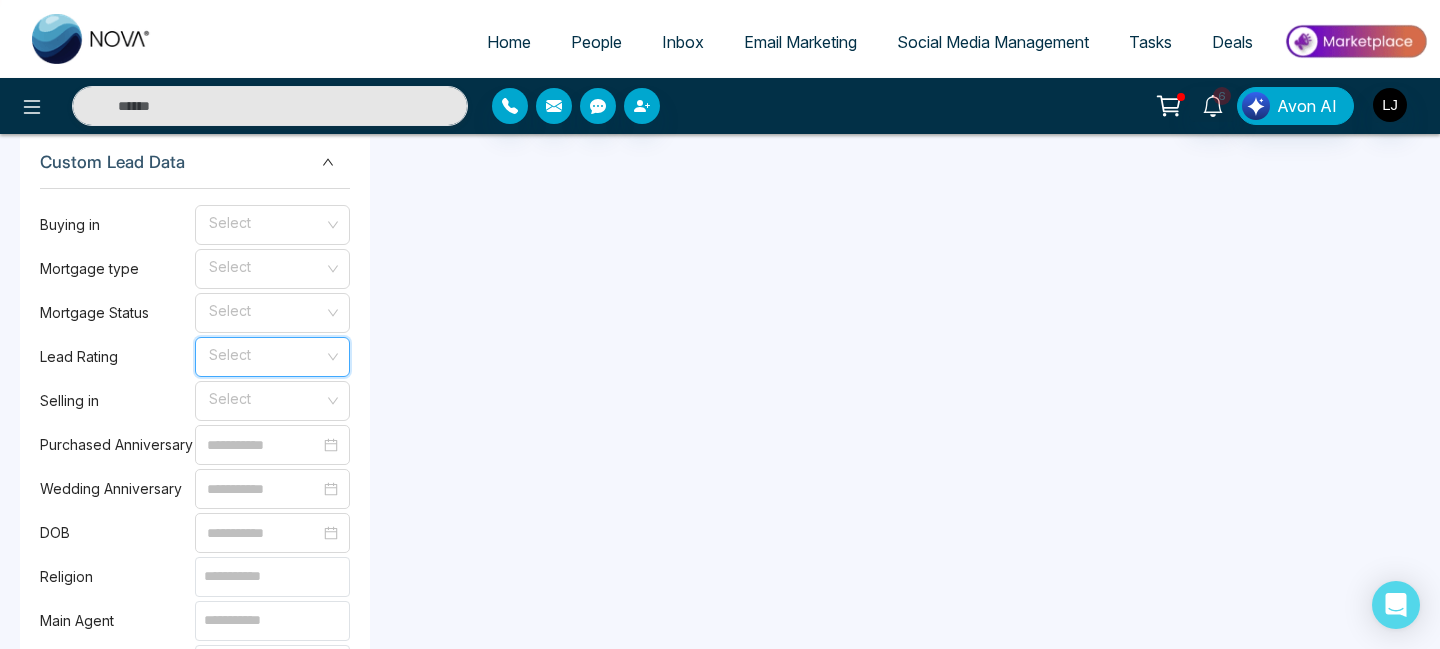 click at bounding box center [265, 353] 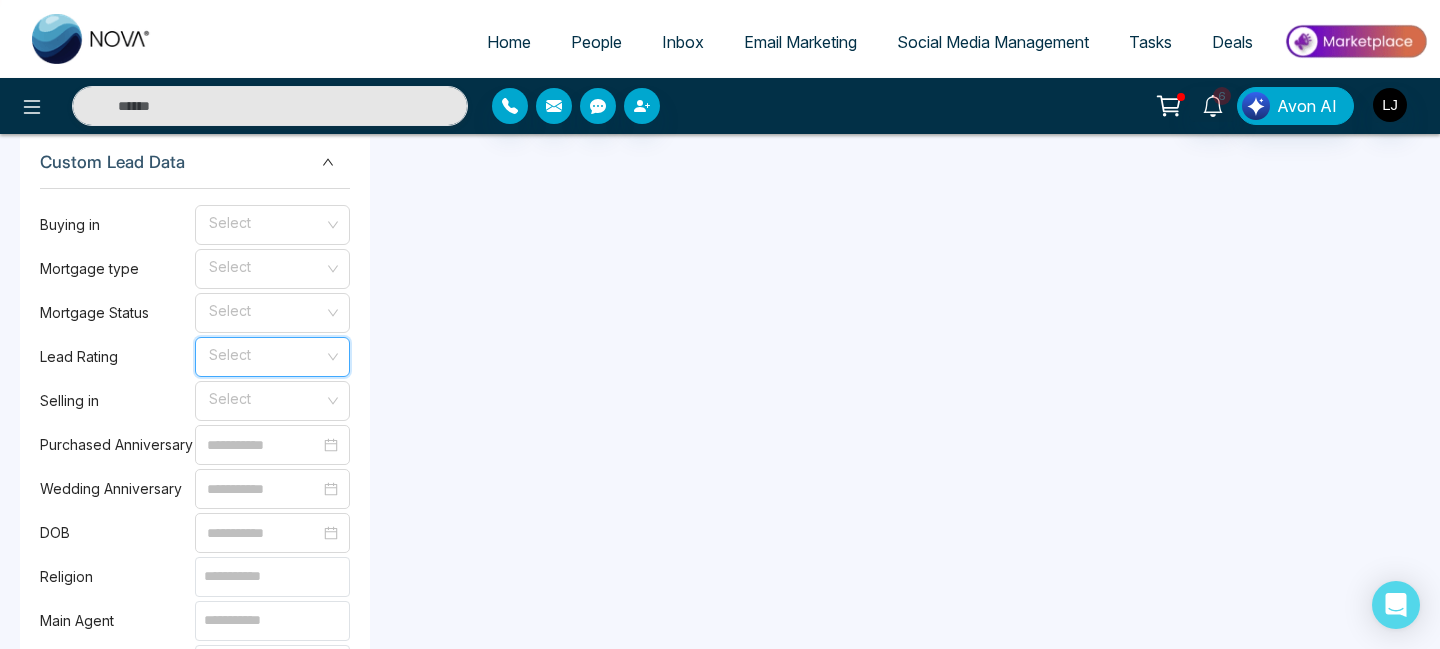 click at bounding box center (265, 353) 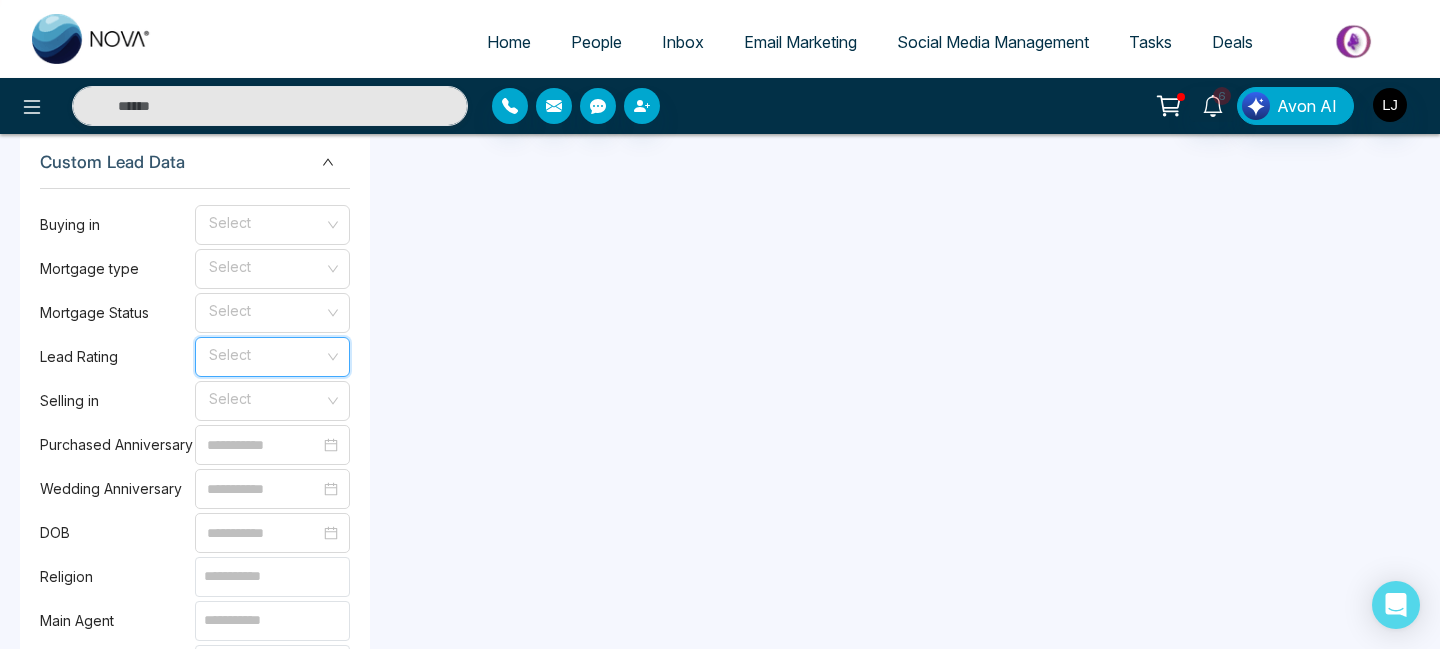 click at bounding box center (265, 353) 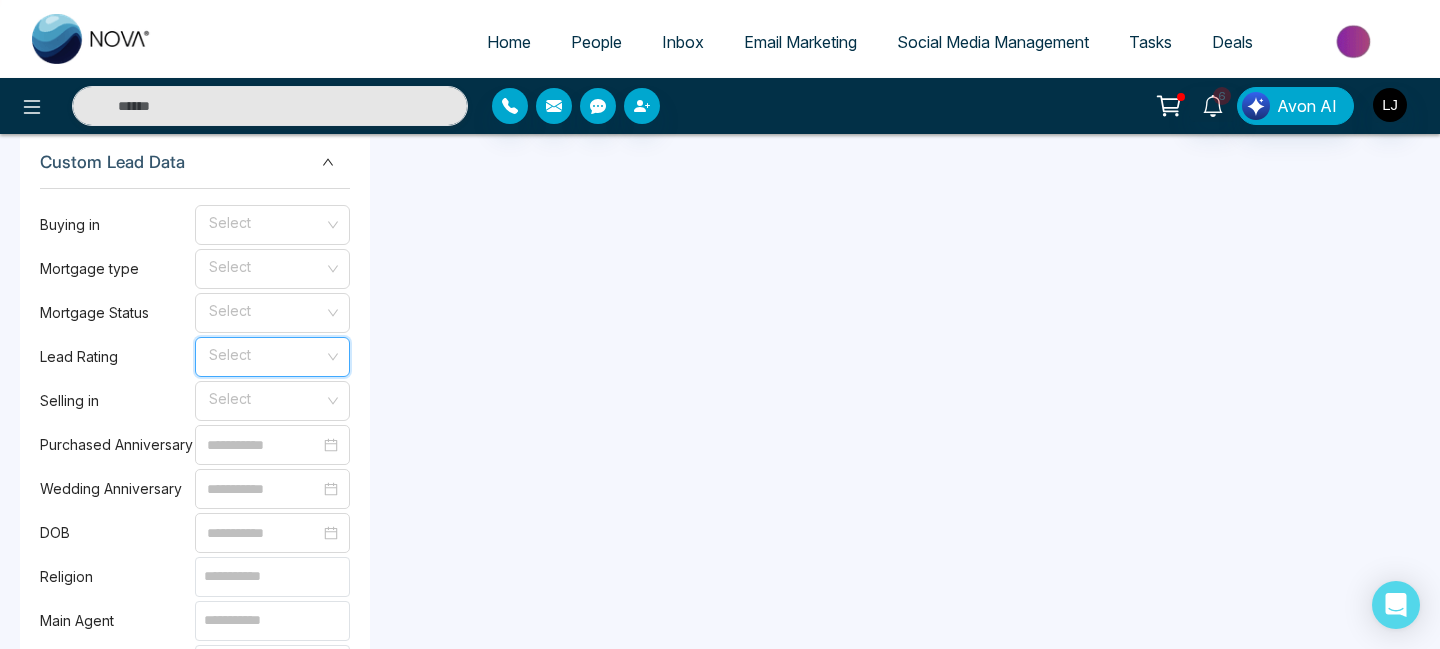 click at bounding box center (265, 353) 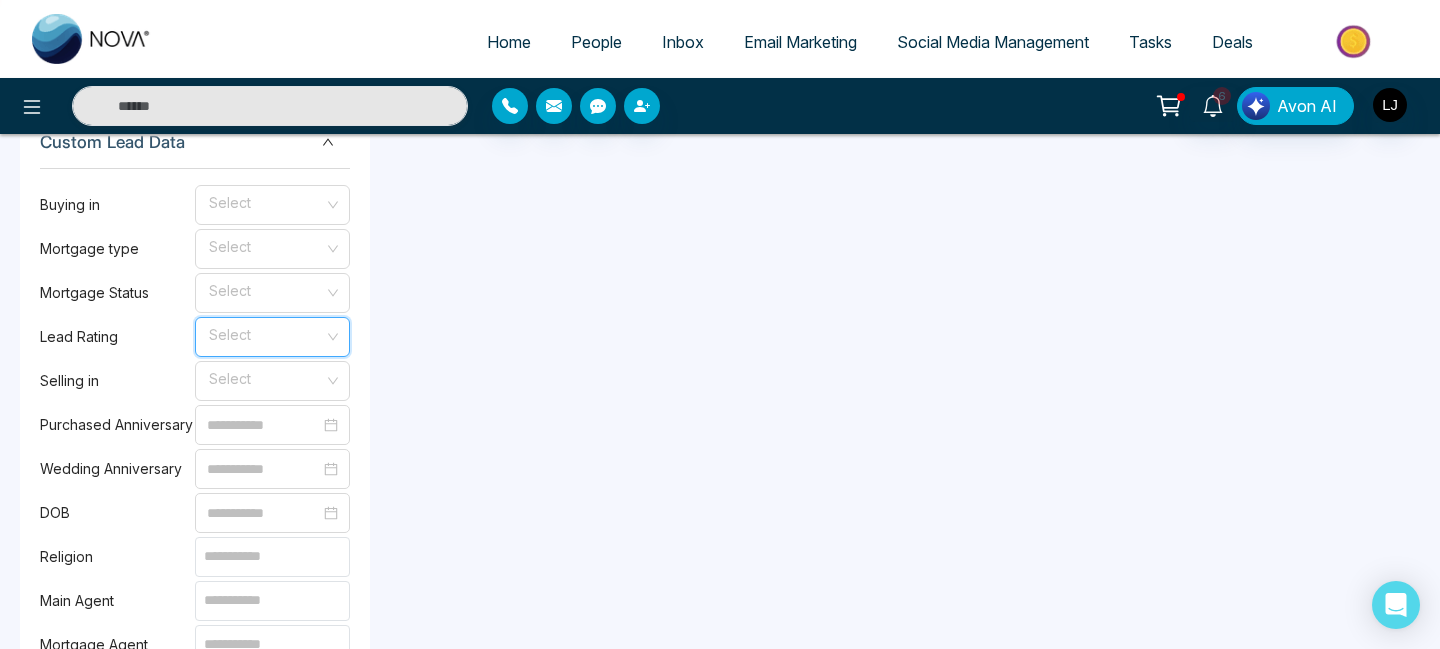 scroll, scrollTop: 1378, scrollLeft: 0, axis: vertical 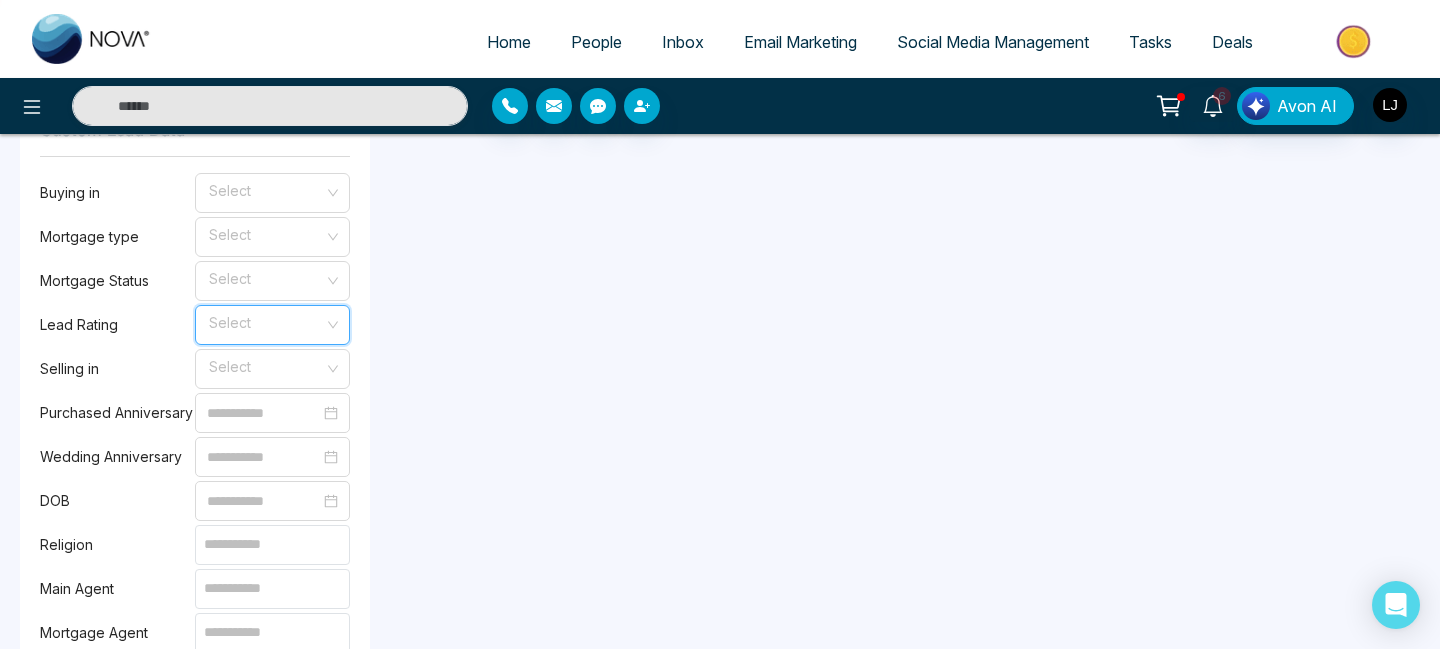click on "Buying in Select Mortgage type Select Mortgage Status Select Lead Rating Select Selling in Select Purchased Anniversary  Wedding Anniversary  DOB Religion Main Agent Mortgage Agent List Agent Area of Interest Property Type Select Price Range Min Max Bedroom Select Parking Type Select Planning to Sell in Property Type Select Listing Status Select Beds Select Bathrooms Select Basement Select Parking Select Save" at bounding box center (195, 722) 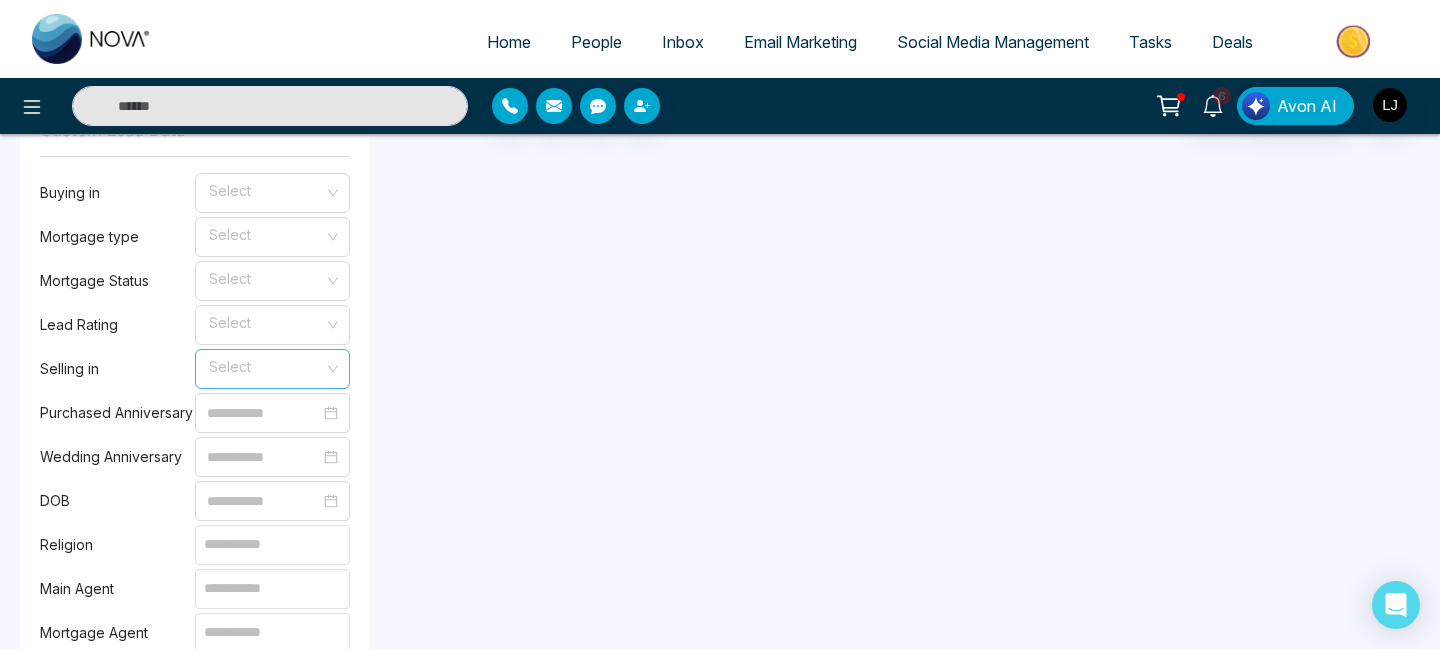 click at bounding box center [265, 365] 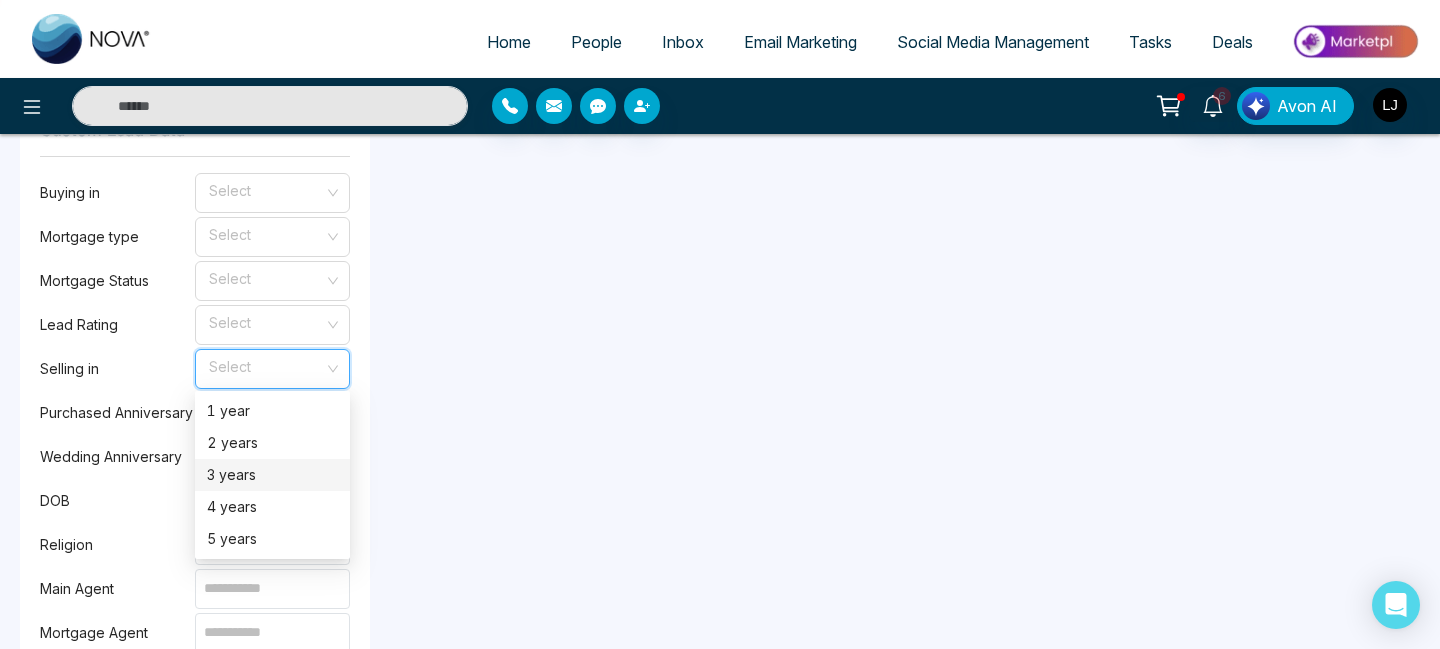 scroll, scrollTop: 1435, scrollLeft: 0, axis: vertical 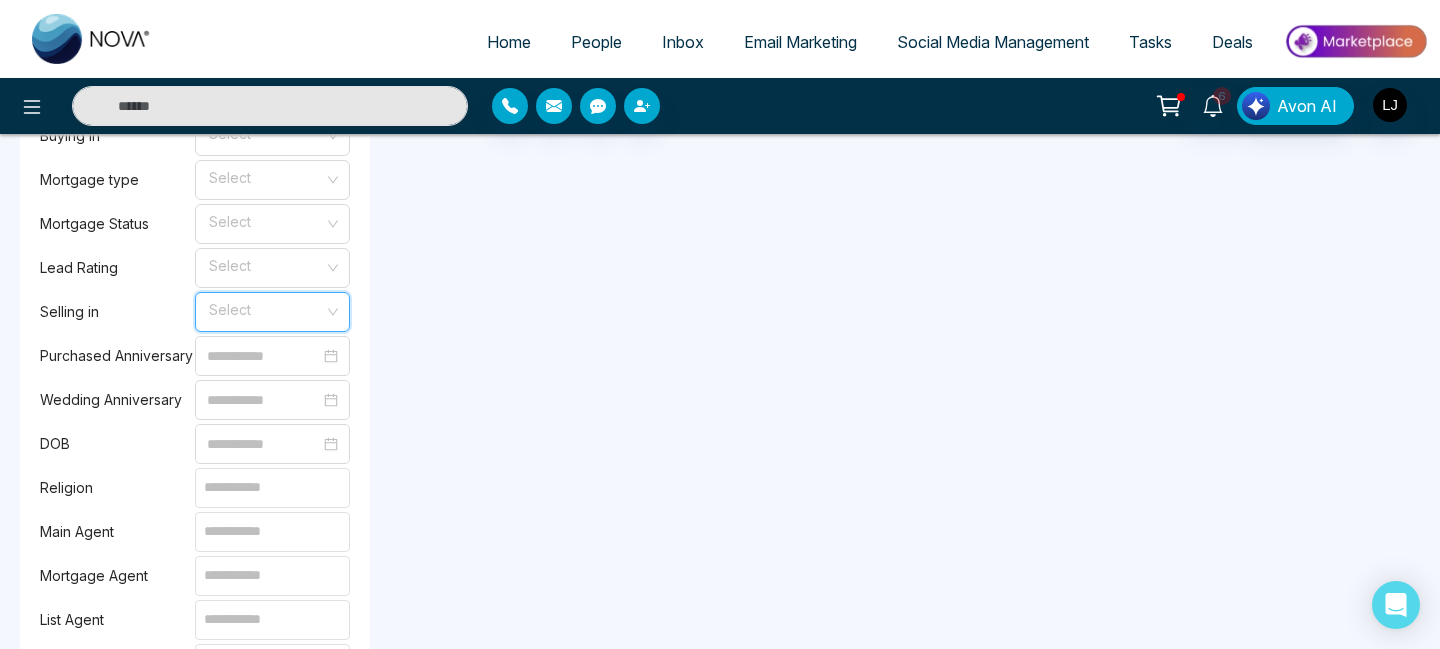 click at bounding box center (265, 308) 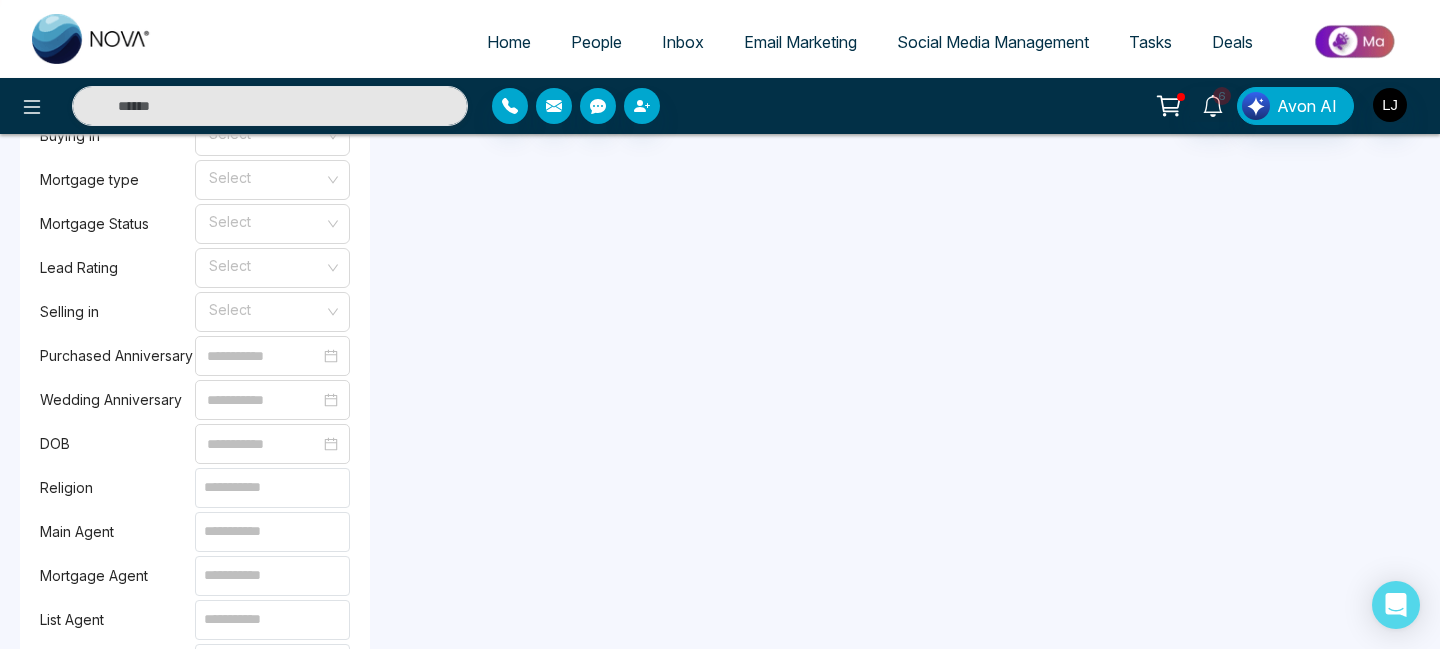 click on "Selling in" at bounding box center [117, 312] 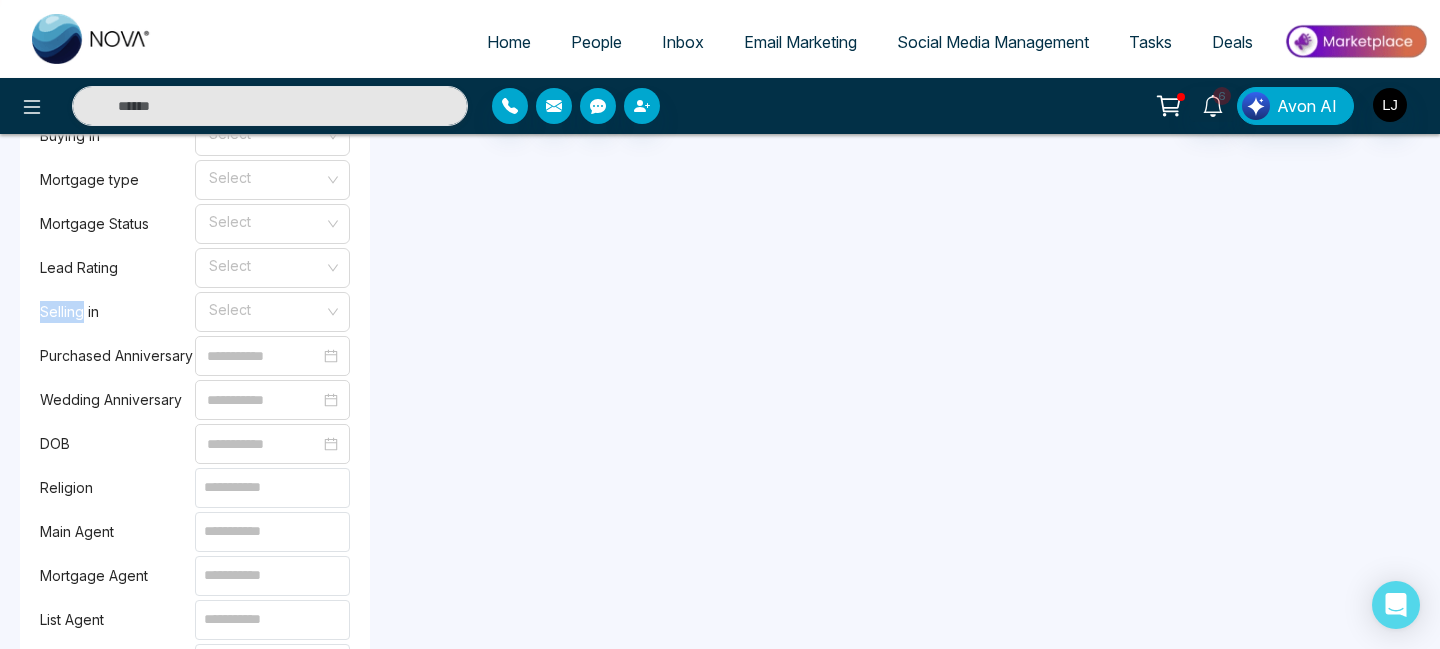 click on "Selling in" at bounding box center [117, 312] 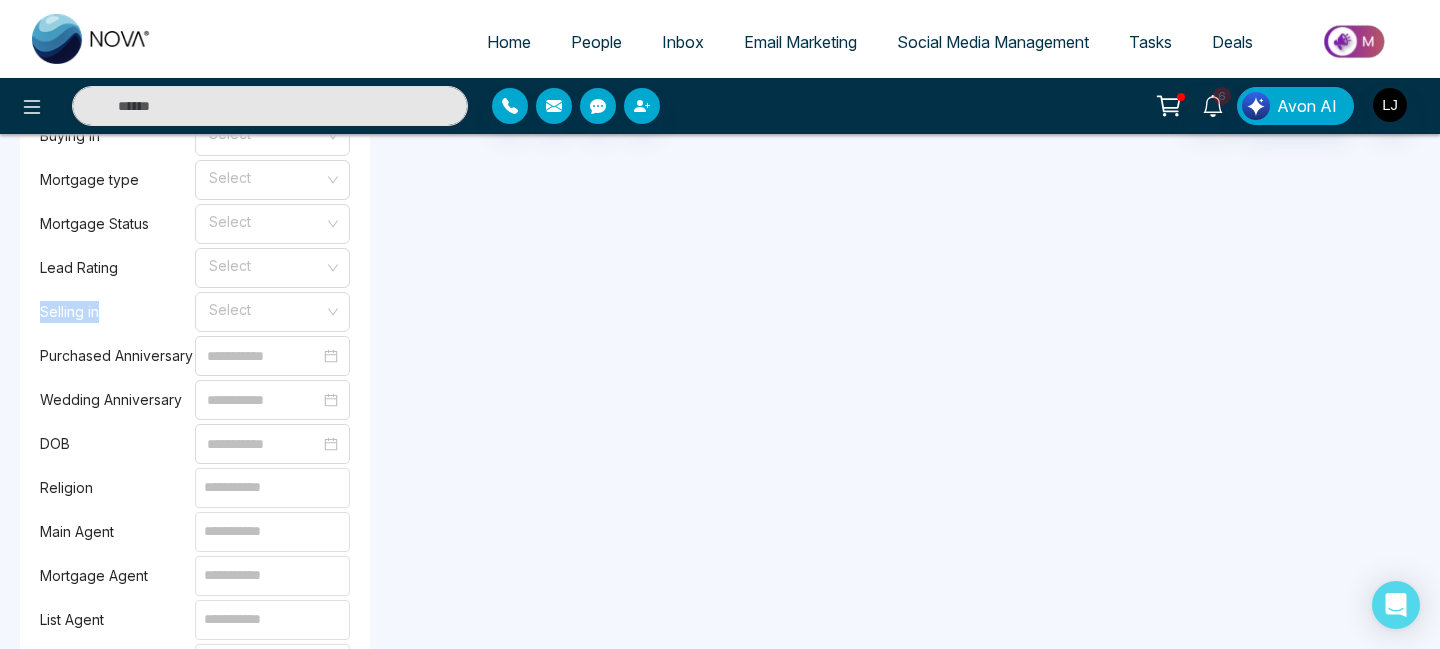 click on "Selling in" at bounding box center (117, 312) 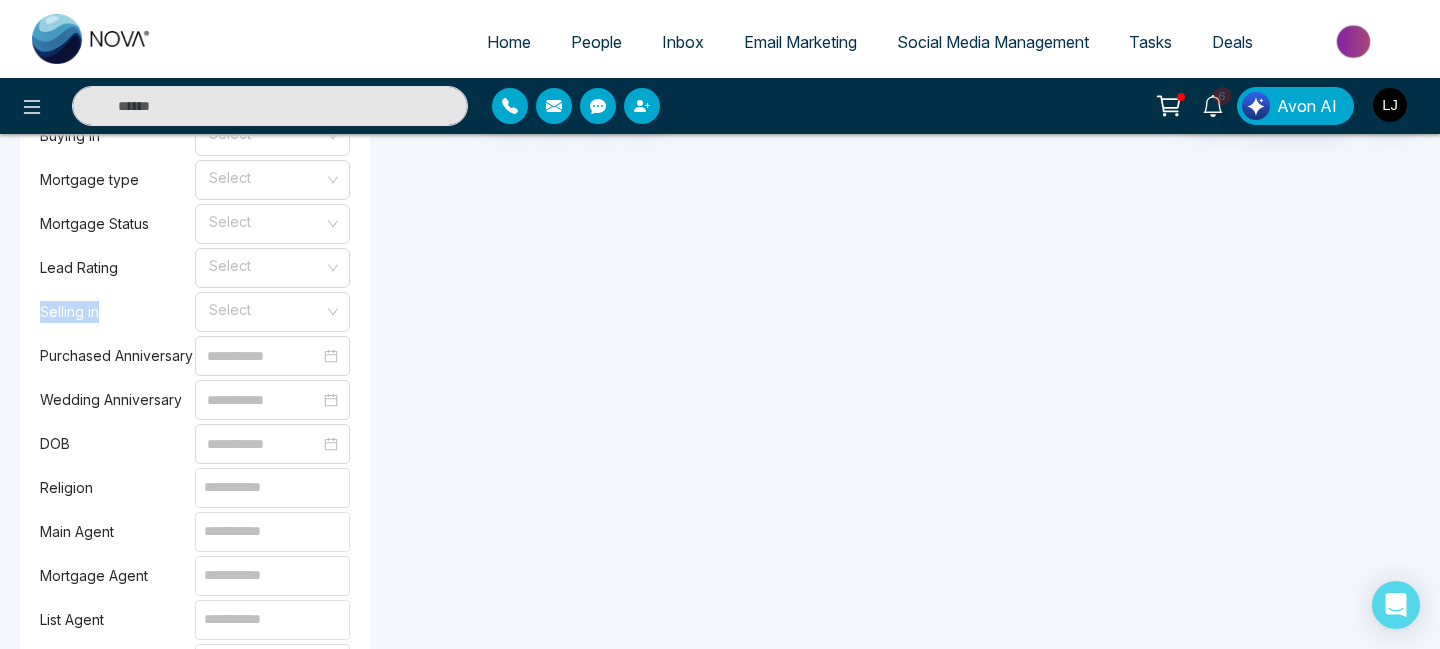 copy on "Selling in" 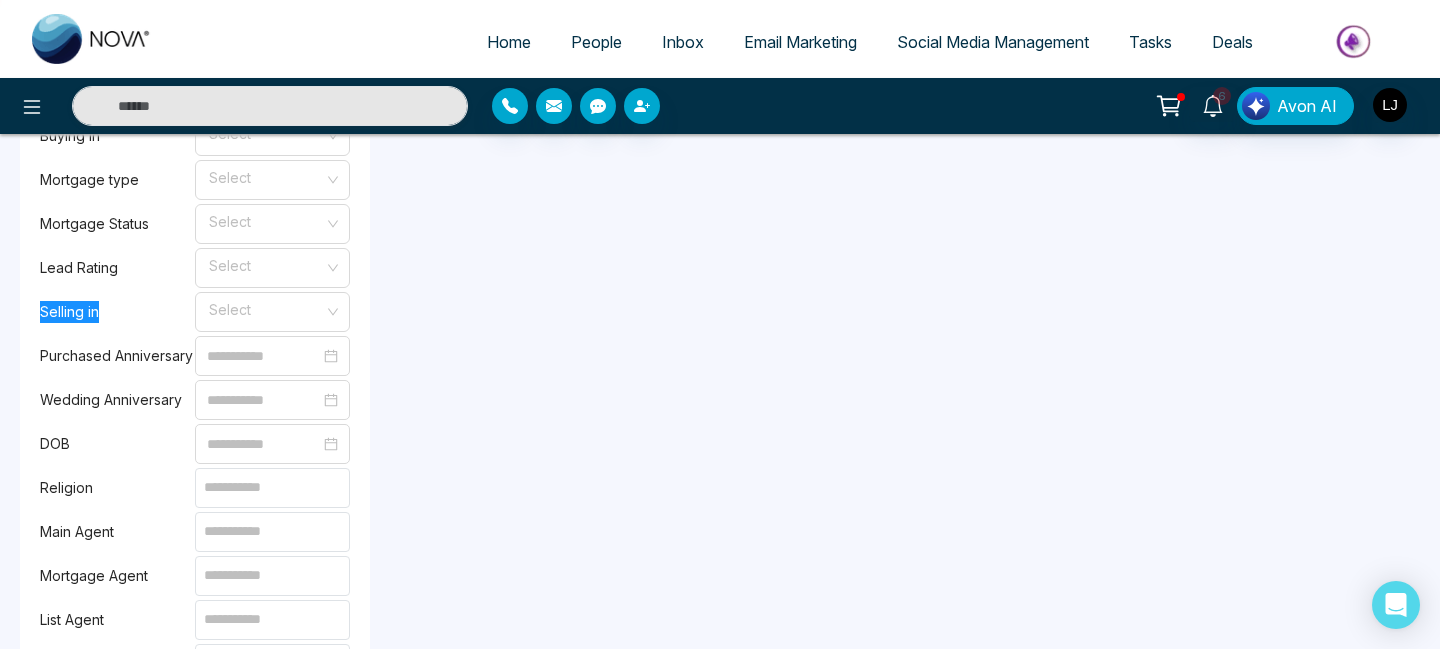 scroll, scrollTop: 1434, scrollLeft: 0, axis: vertical 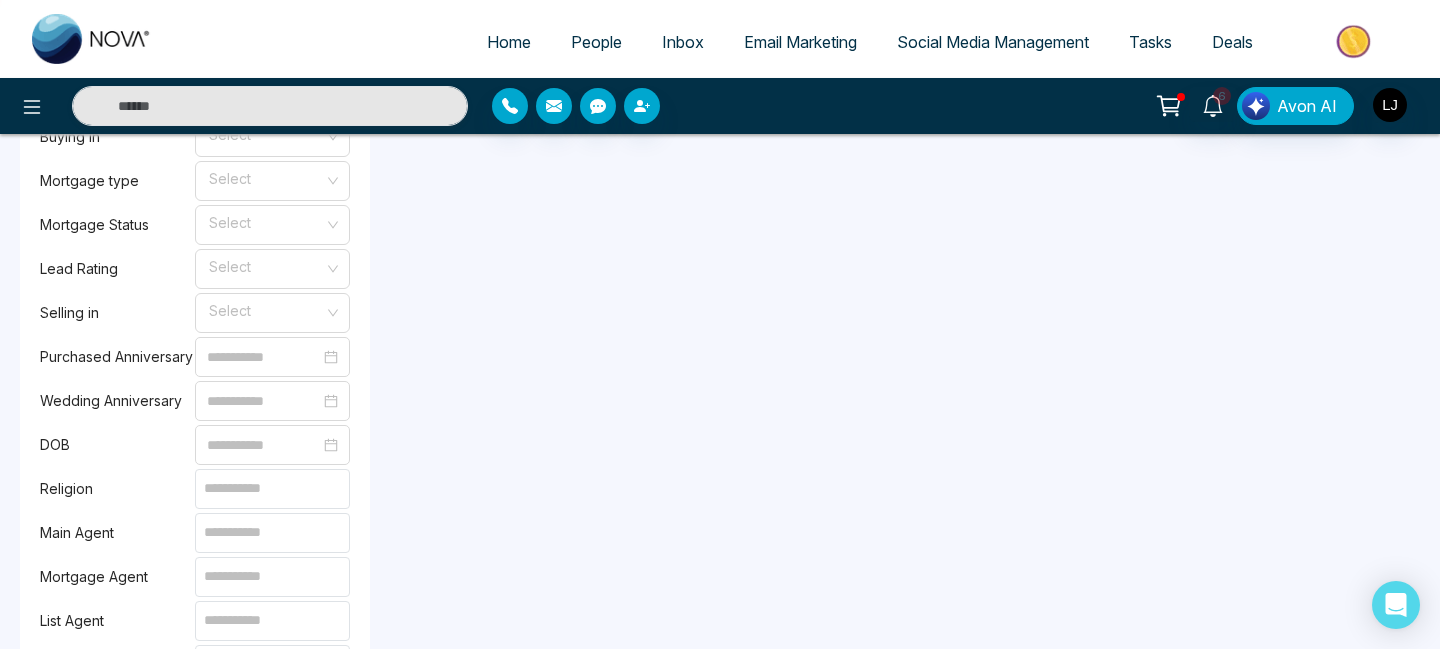 click on "Purchased Anniversary" at bounding box center (117, 357) 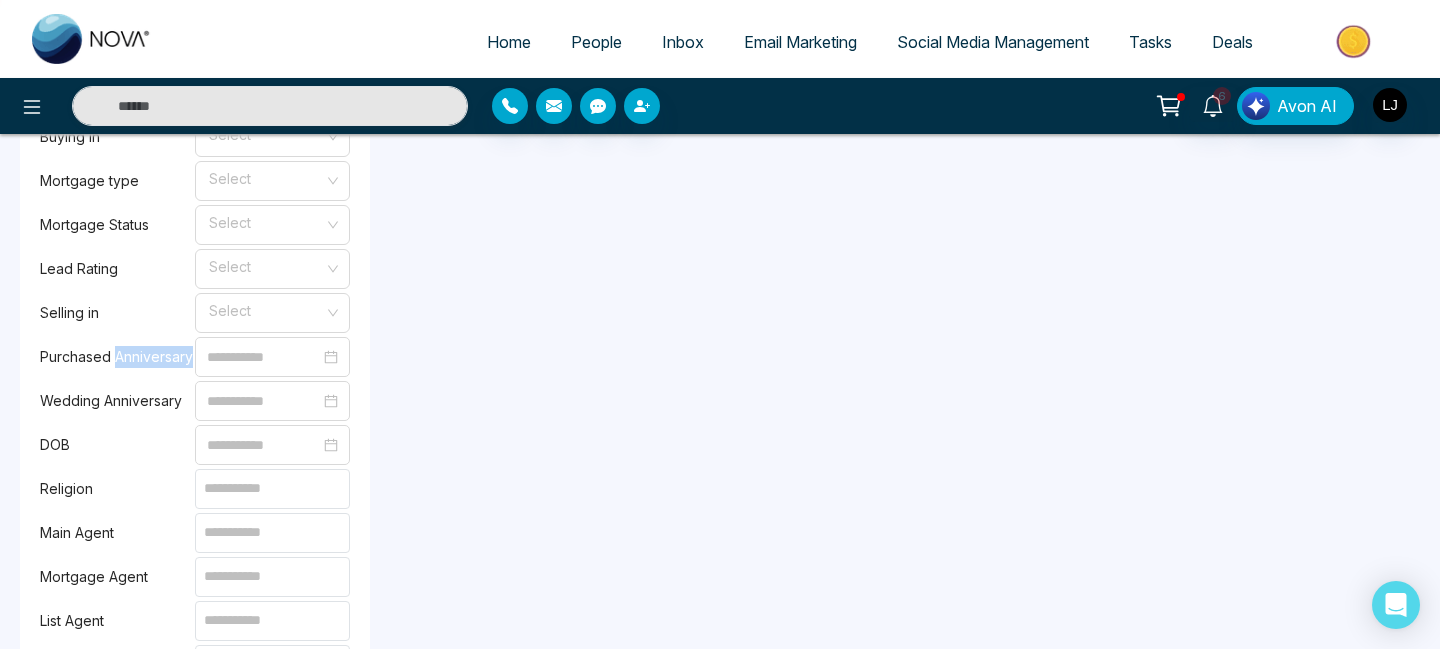 click on "Purchased Anniversary" at bounding box center [117, 357] 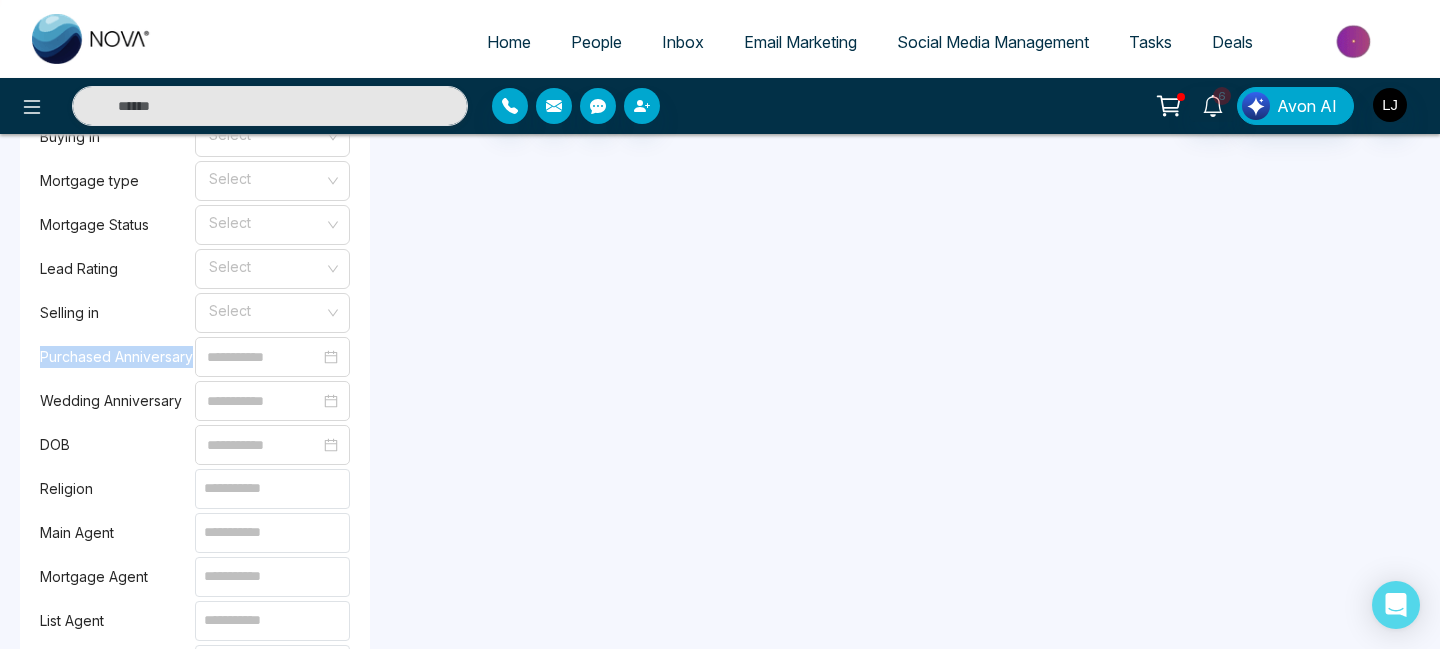 click on "Purchased Anniversary" at bounding box center [117, 357] 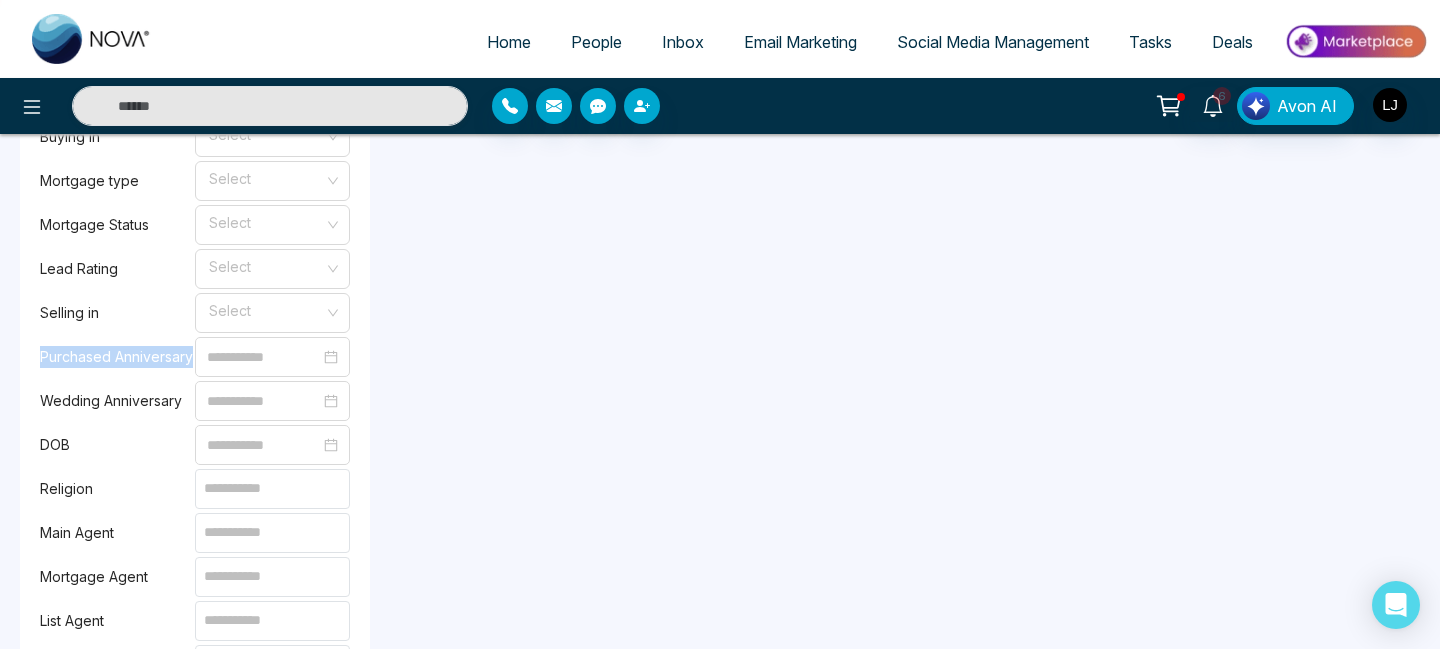 copy on "Purchased Anniversary" 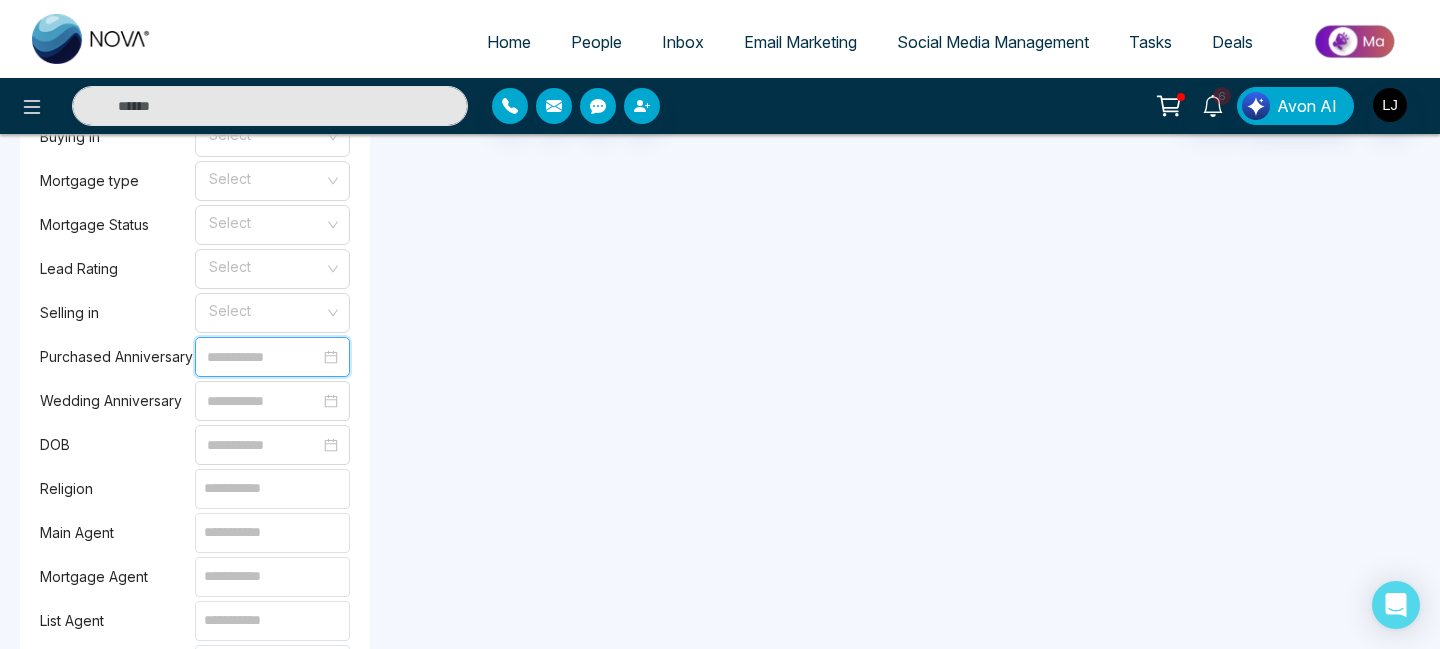 click at bounding box center [263, 357] 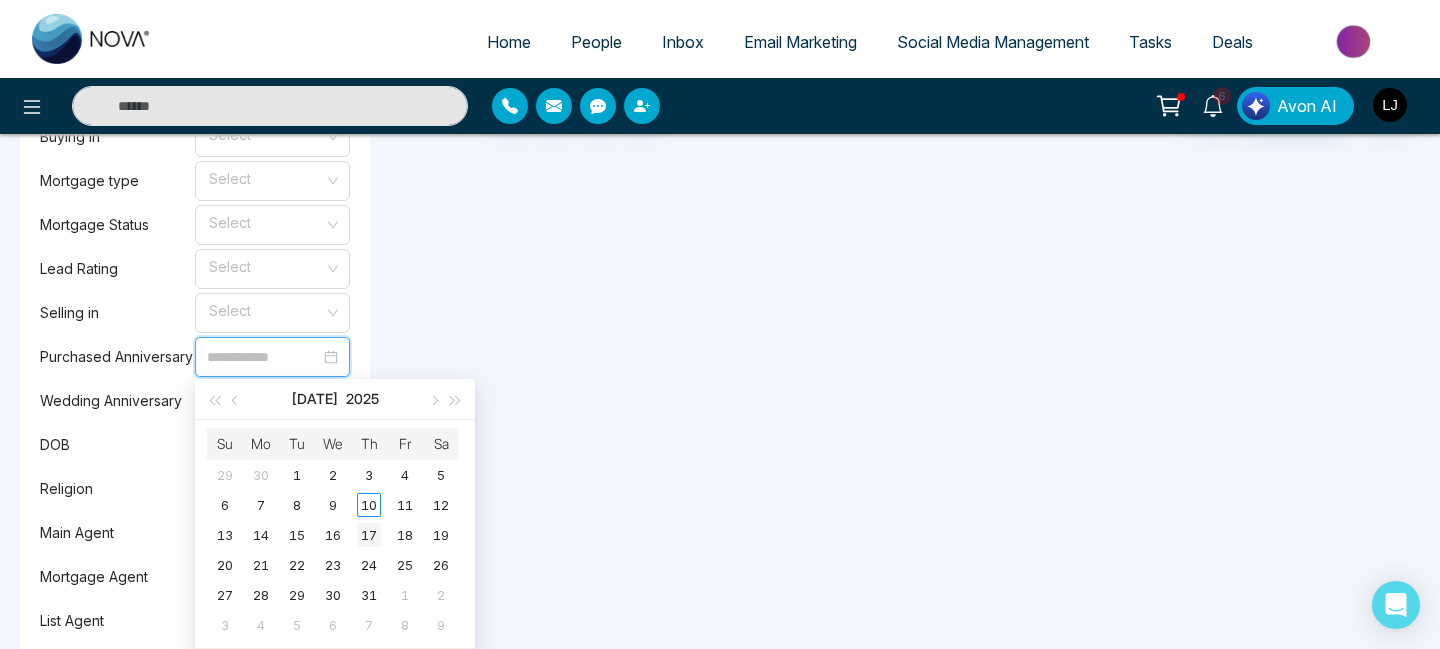 click on "17" at bounding box center (369, 535) 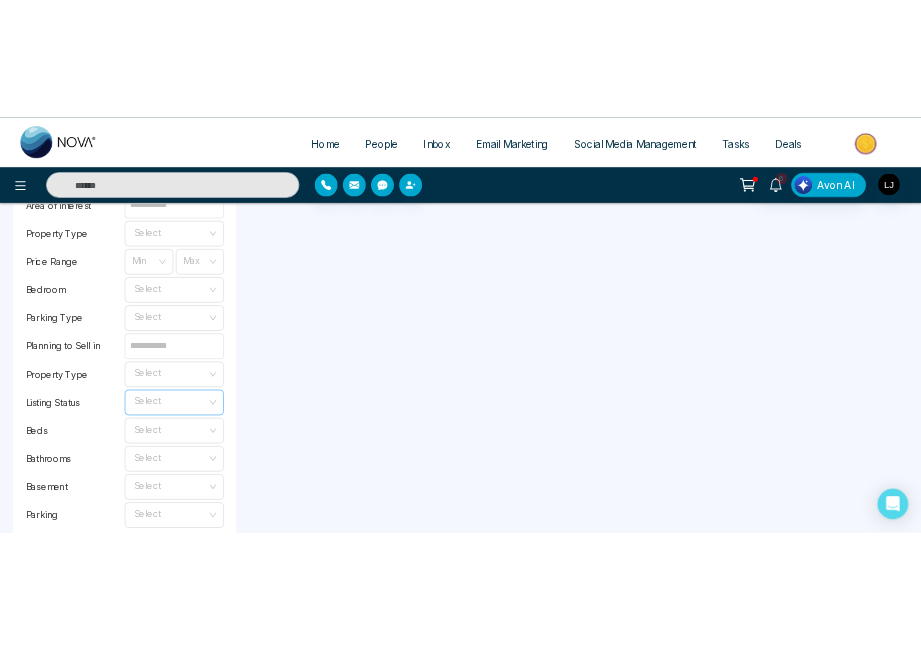 scroll, scrollTop: 2141, scrollLeft: 0, axis: vertical 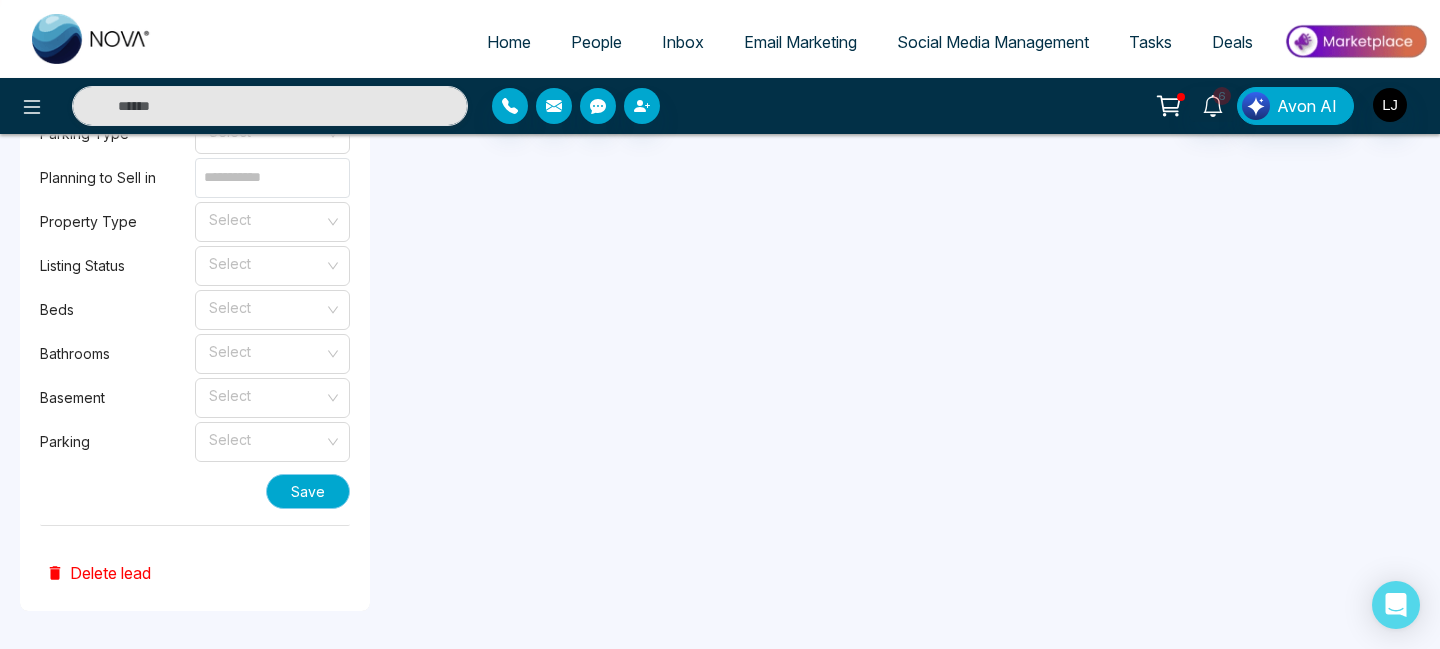 click on "Save" at bounding box center [308, 491] 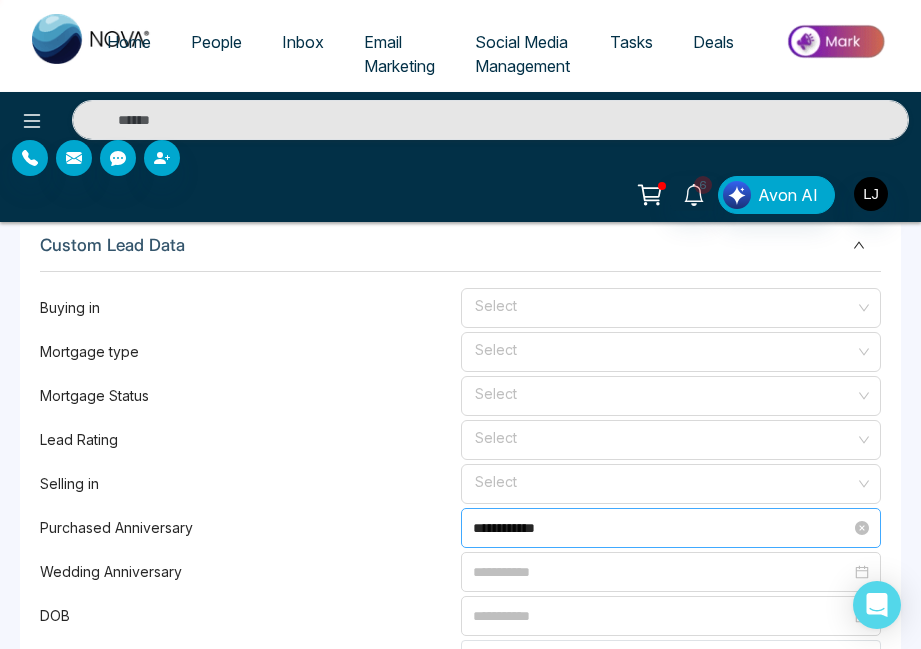 scroll, scrollTop: 1384, scrollLeft: 0, axis: vertical 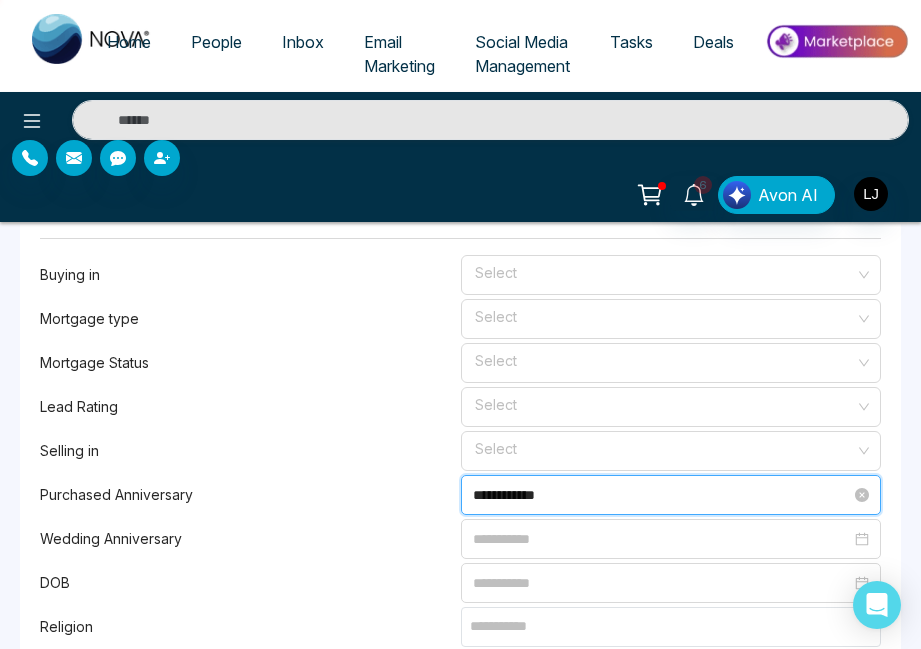 click on "**********" at bounding box center [662, 495] 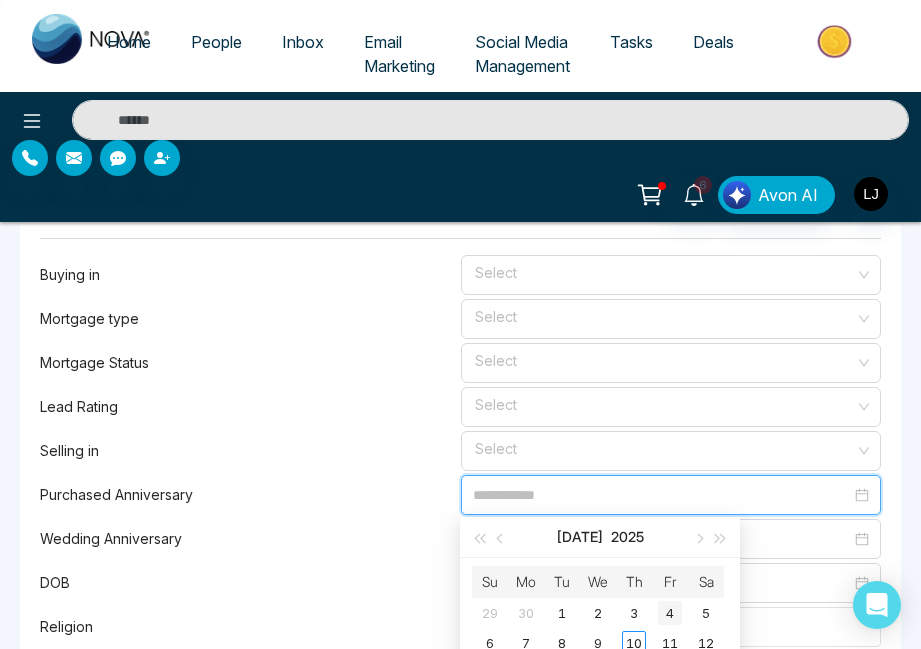 click on "4" at bounding box center [670, 613] 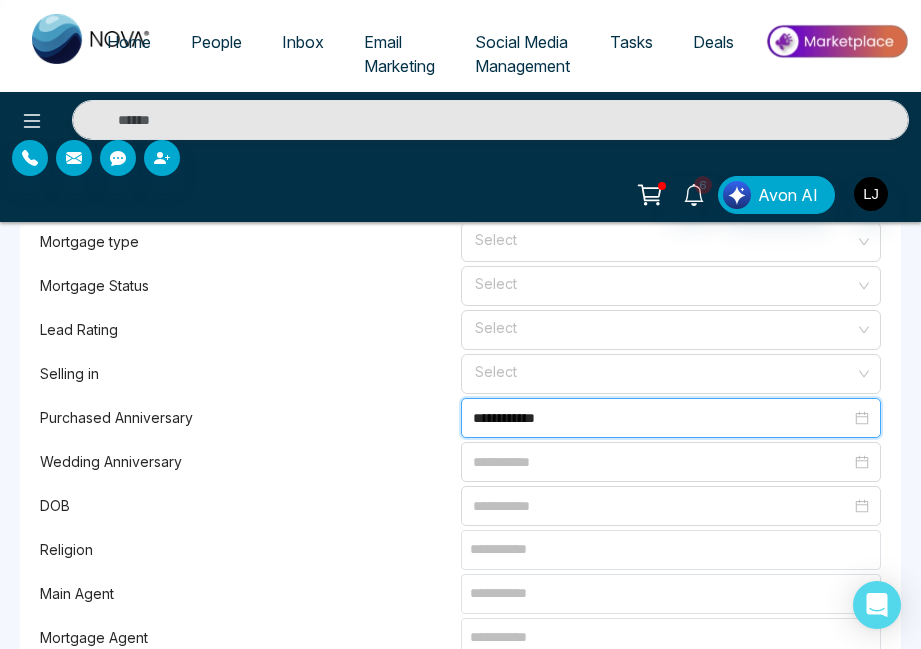 scroll, scrollTop: 1488, scrollLeft: 0, axis: vertical 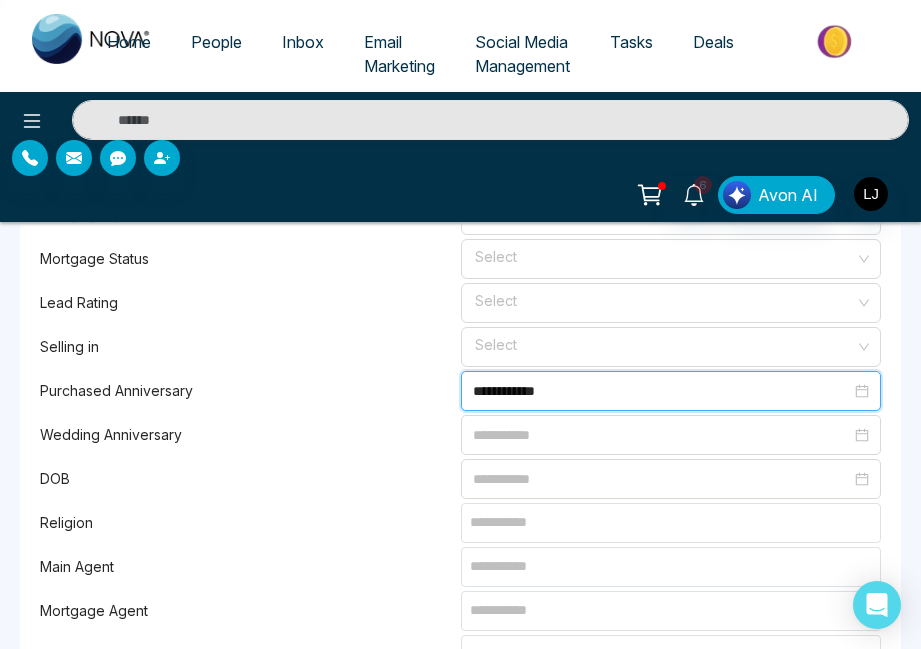 click on "**********" at bounding box center (671, 391) 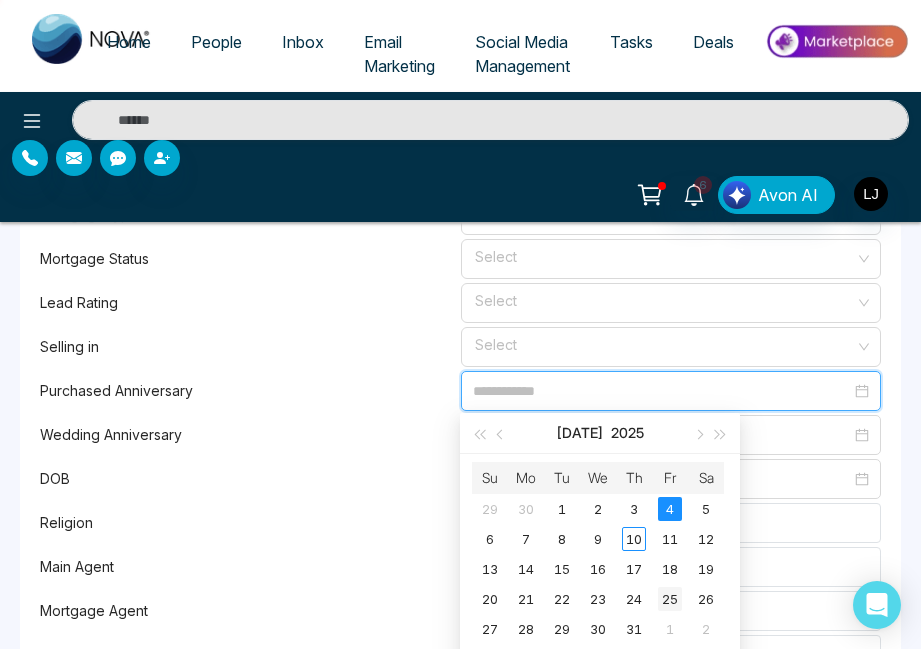 click on "25" at bounding box center [670, 599] 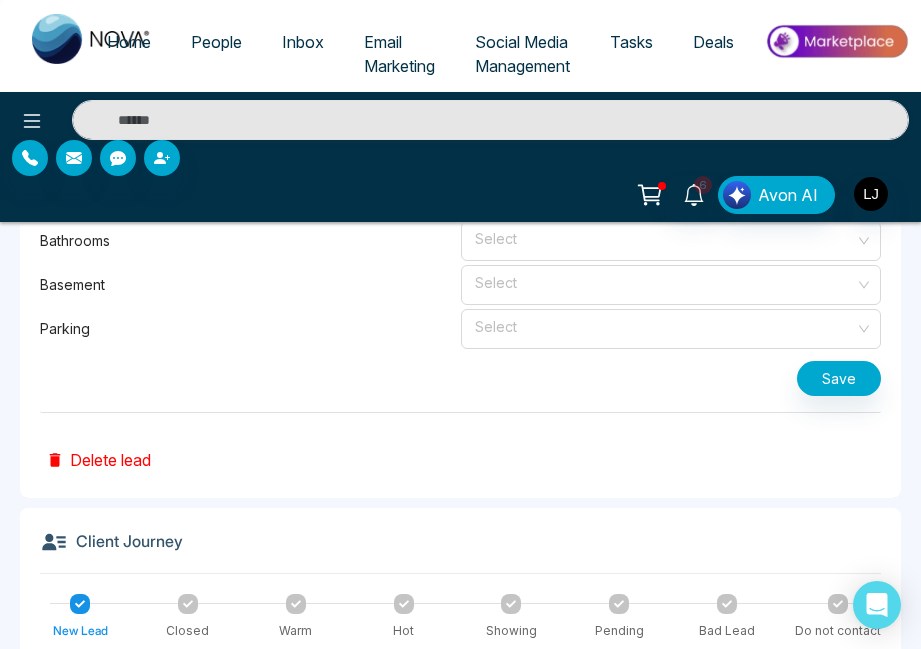 scroll, scrollTop: 2356, scrollLeft: 0, axis: vertical 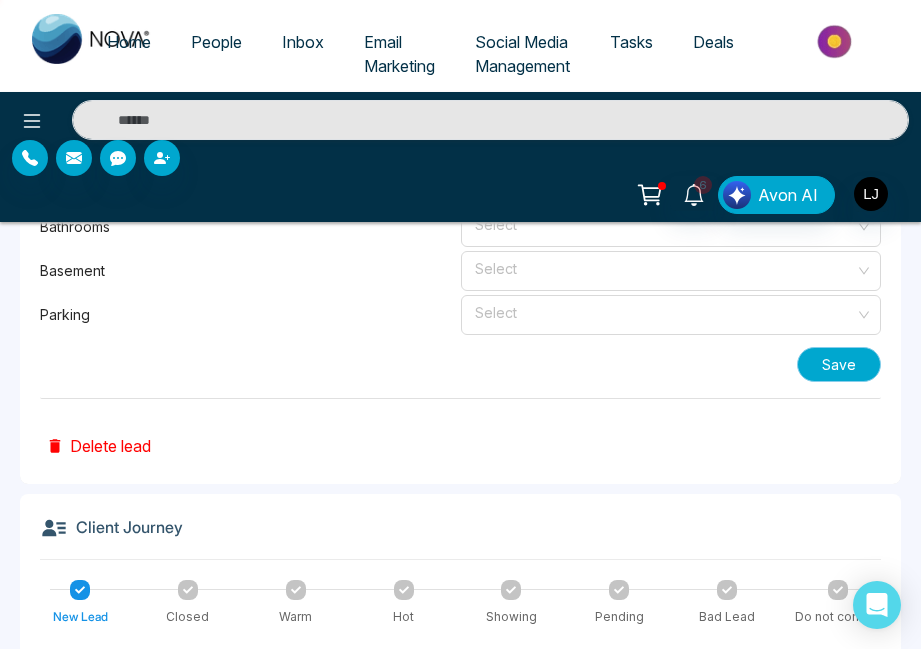 click on "Save" at bounding box center (839, 364) 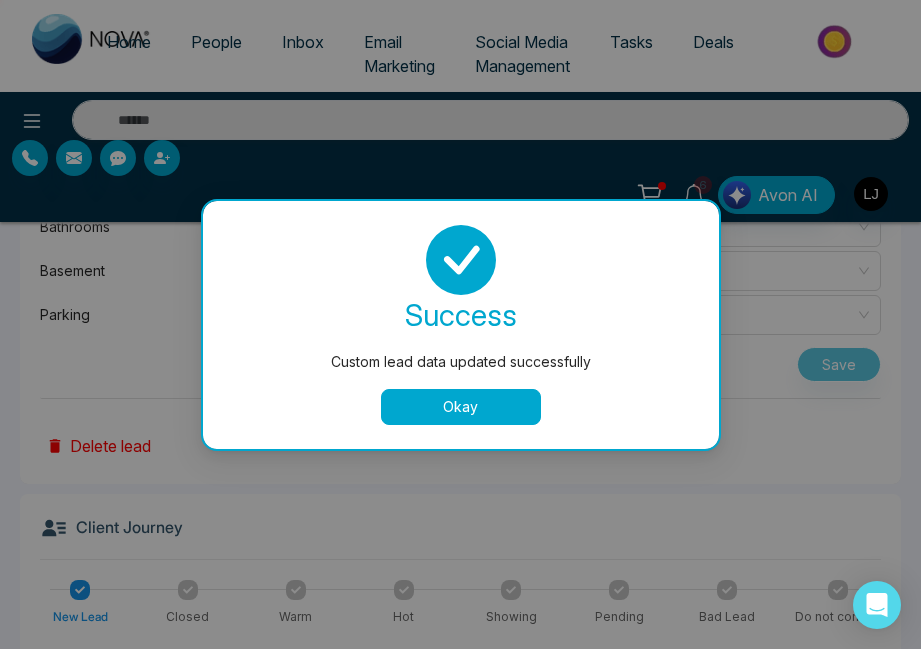 click on "Okay" at bounding box center [461, 407] 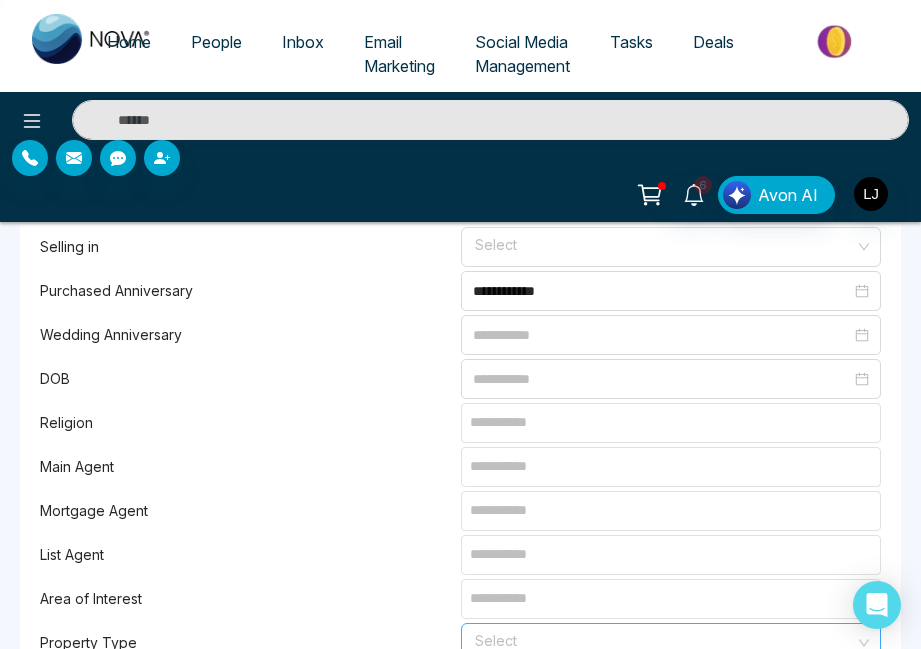 scroll, scrollTop: 1451, scrollLeft: 0, axis: vertical 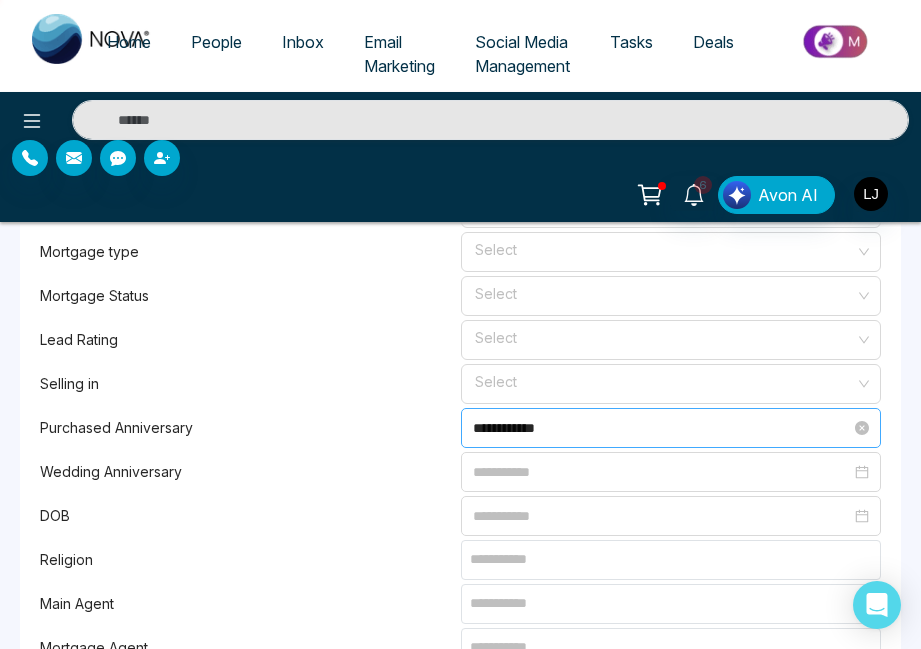 click on "**********" at bounding box center (662, 428) 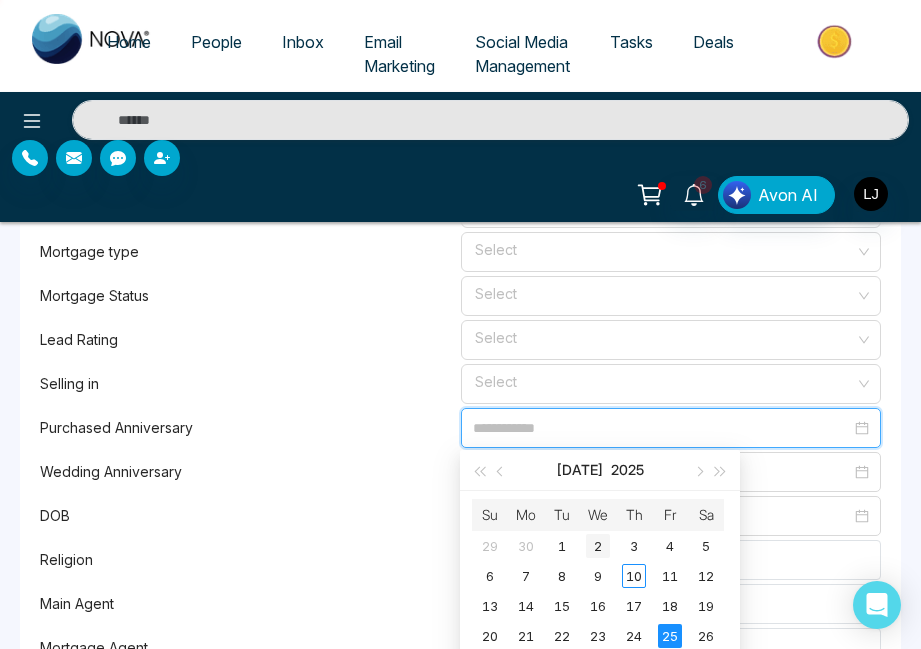 type on "**********" 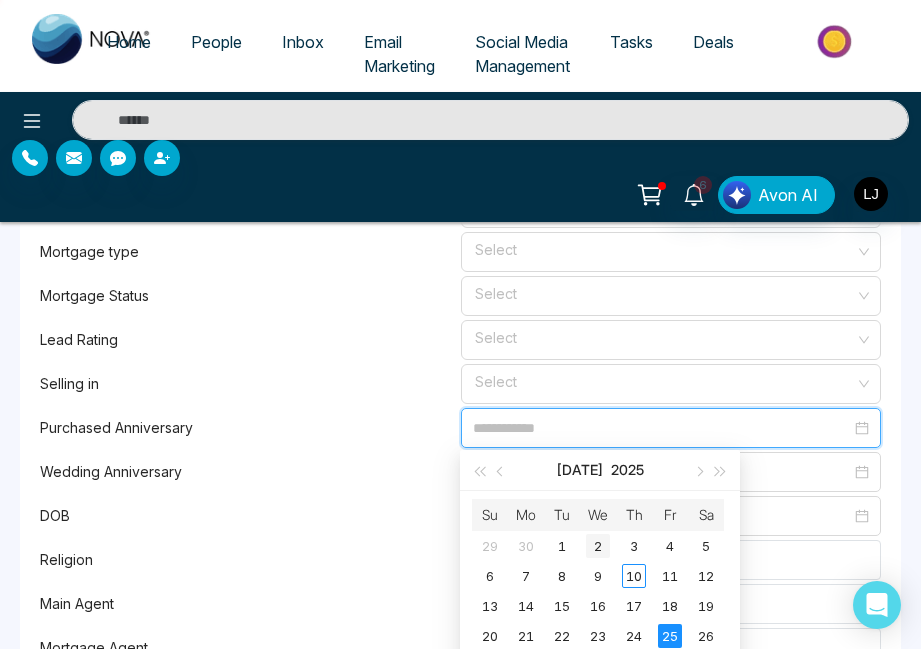 click on "2" at bounding box center (598, 546) 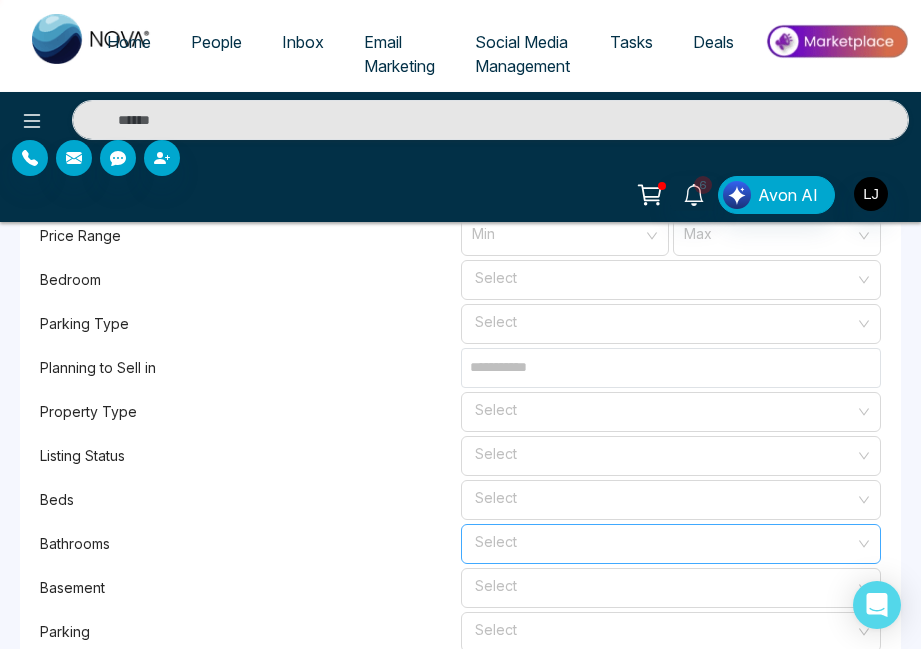 scroll, scrollTop: 2236, scrollLeft: 0, axis: vertical 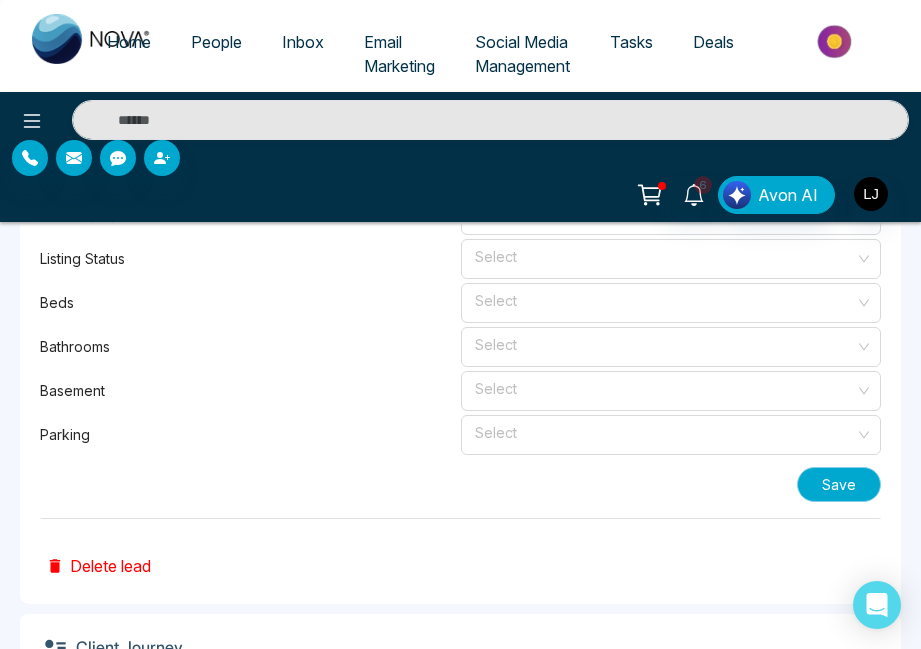 click on "Save" at bounding box center [839, 484] 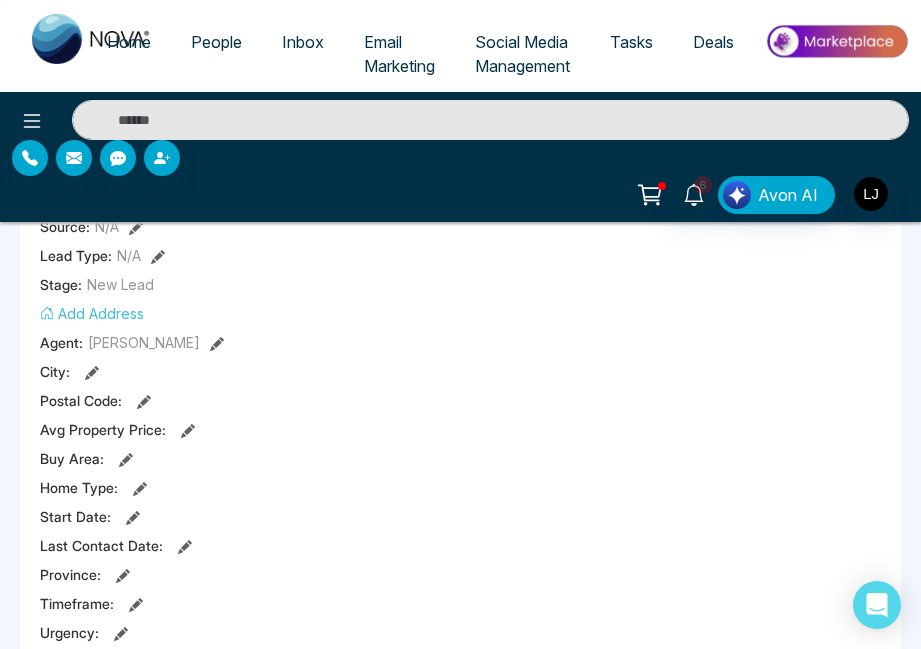 scroll, scrollTop: 399, scrollLeft: 0, axis: vertical 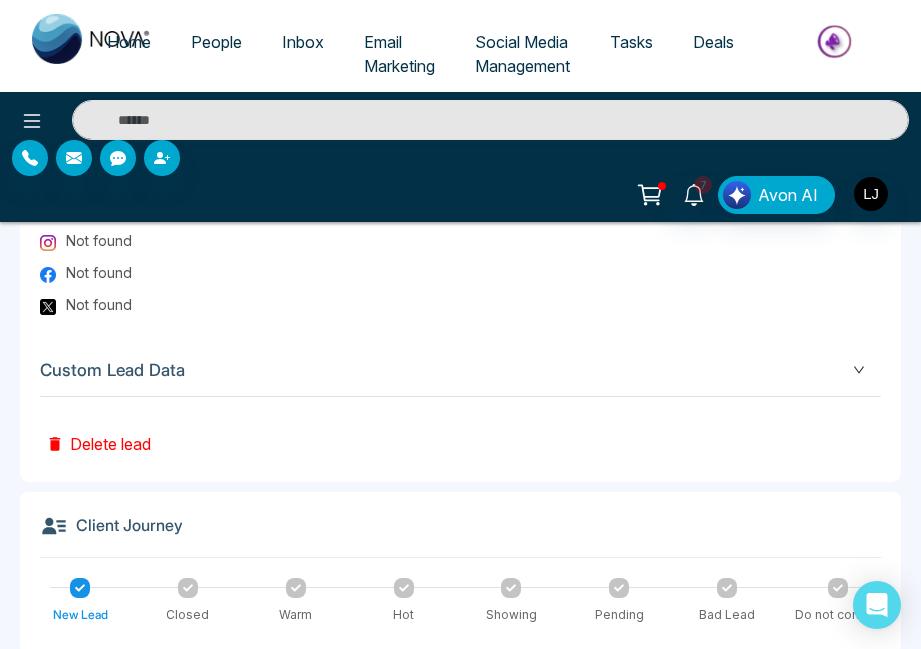 click on "Custom Lead Data" at bounding box center (460, 370) 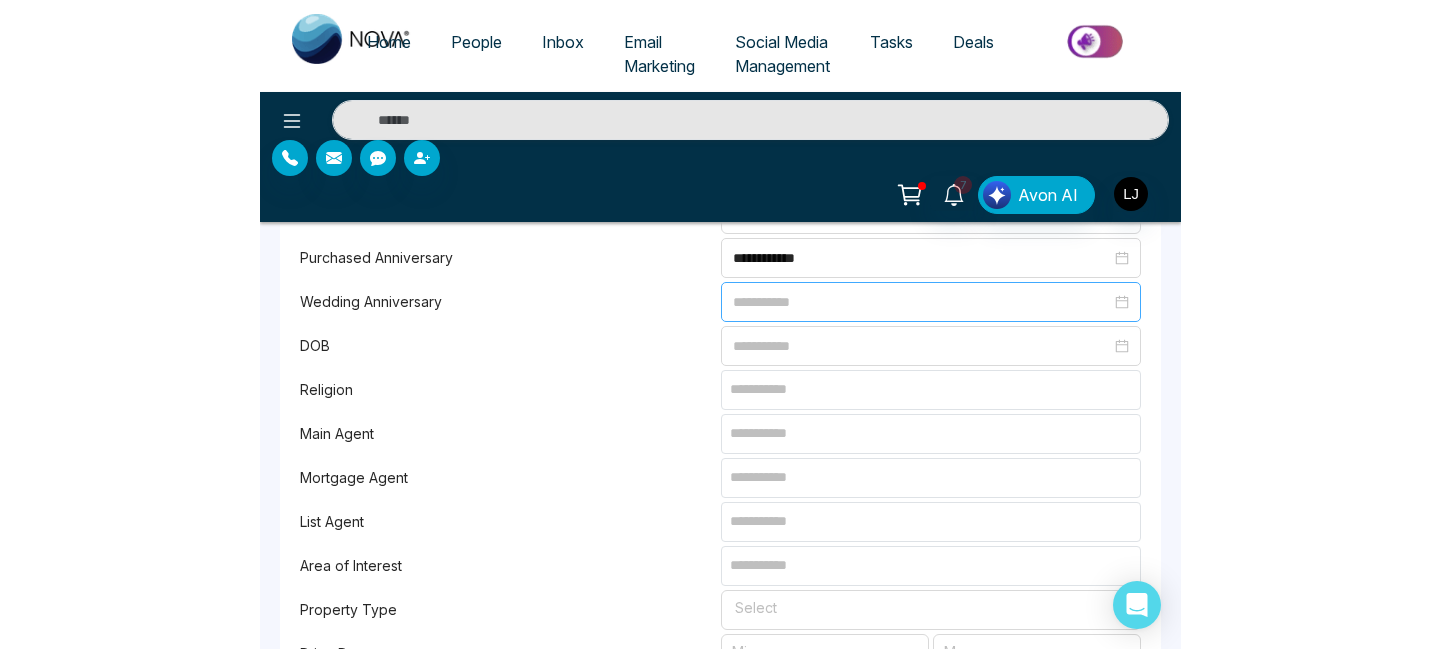 scroll, scrollTop: 1575, scrollLeft: 0, axis: vertical 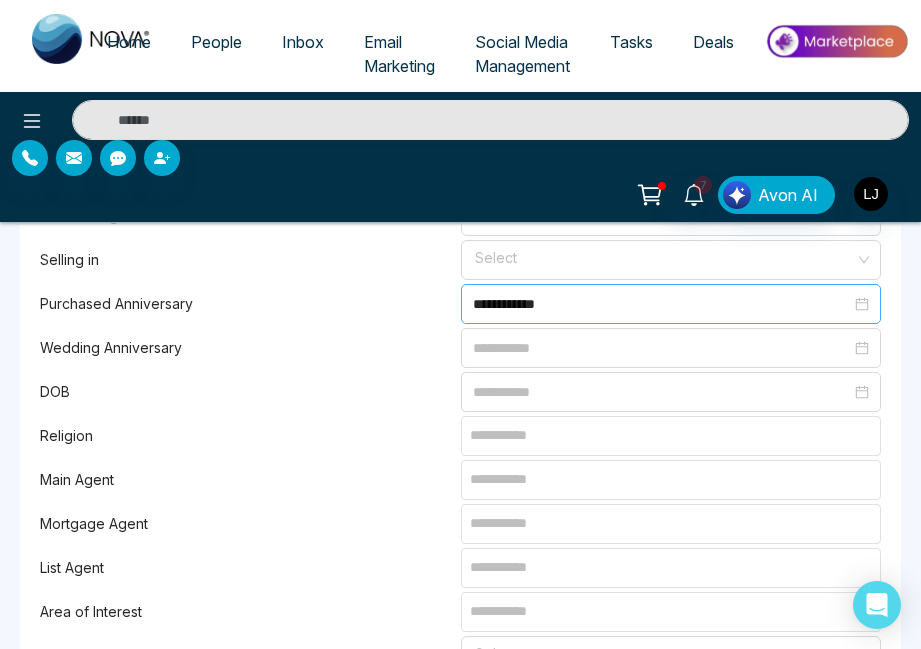 click on "**********" at bounding box center [671, 304] 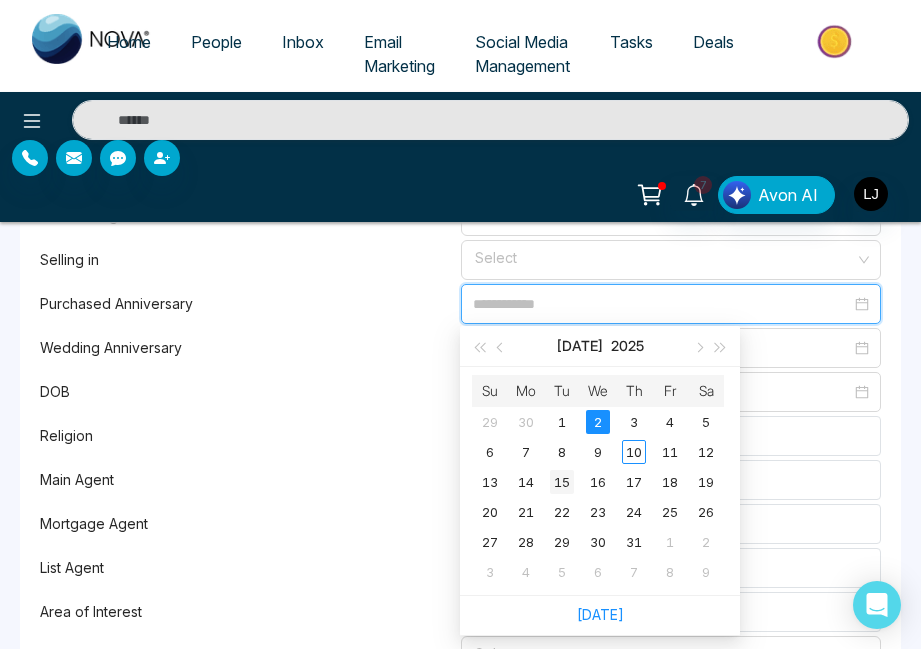 click on "15" at bounding box center (562, 482) 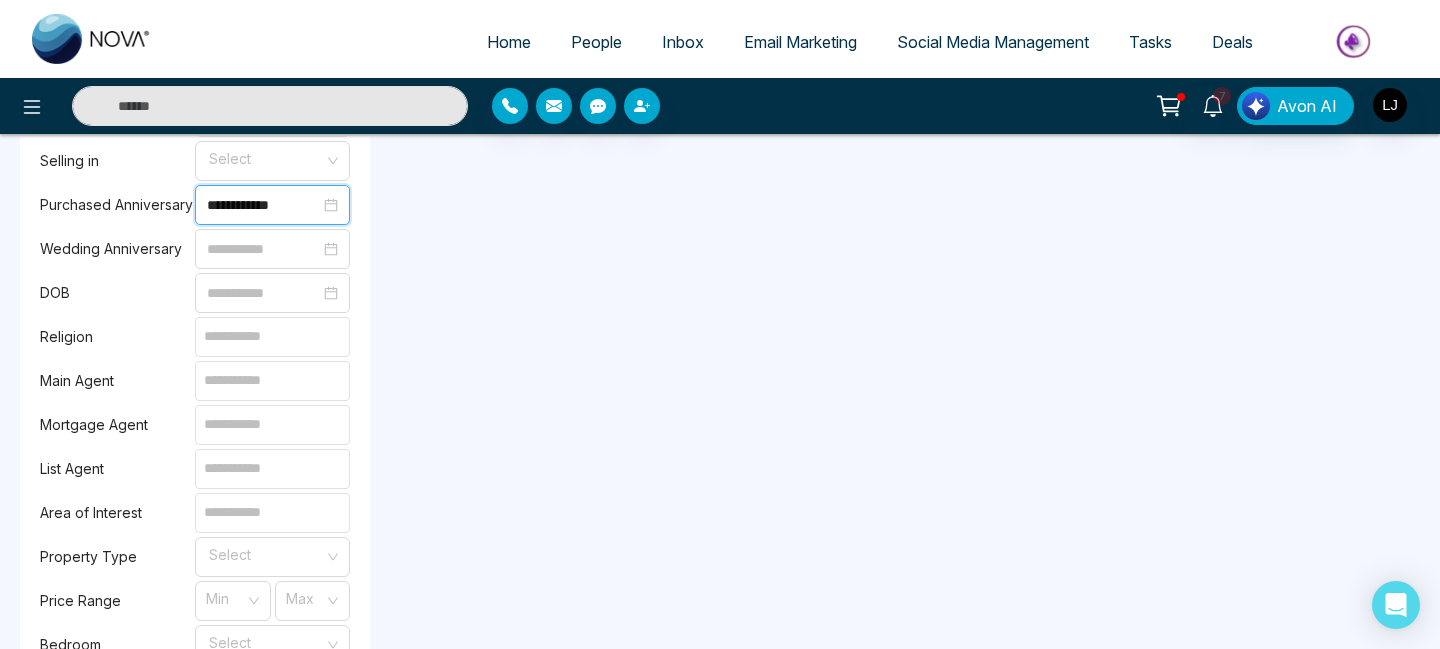 scroll, scrollTop: 1588, scrollLeft: 0, axis: vertical 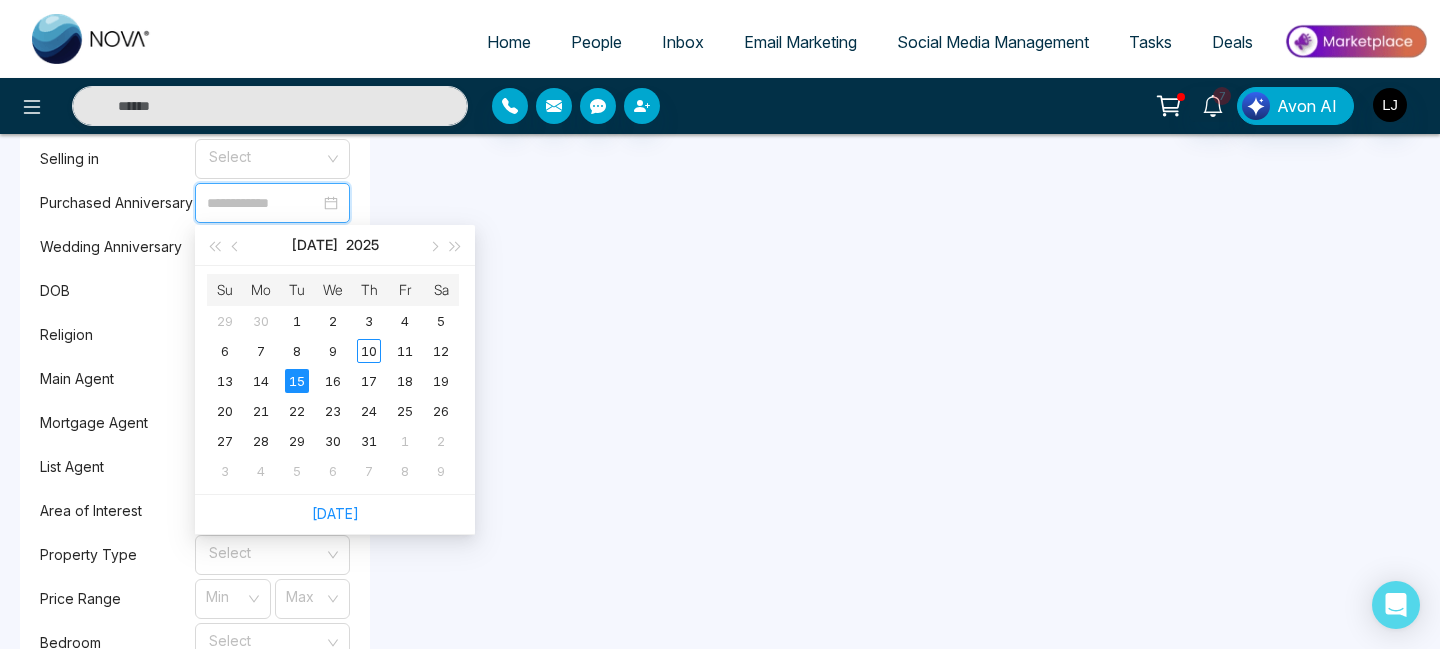 type on "**********" 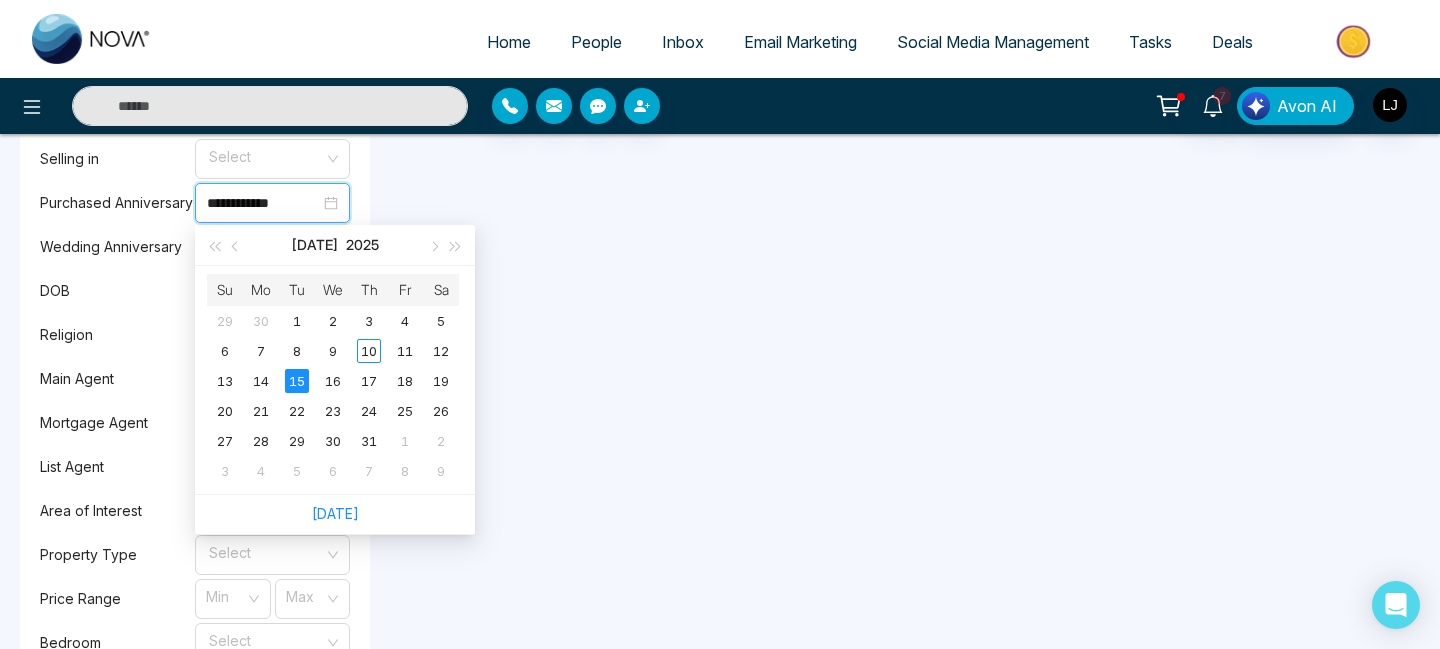 click on "**********" at bounding box center (745, -18) 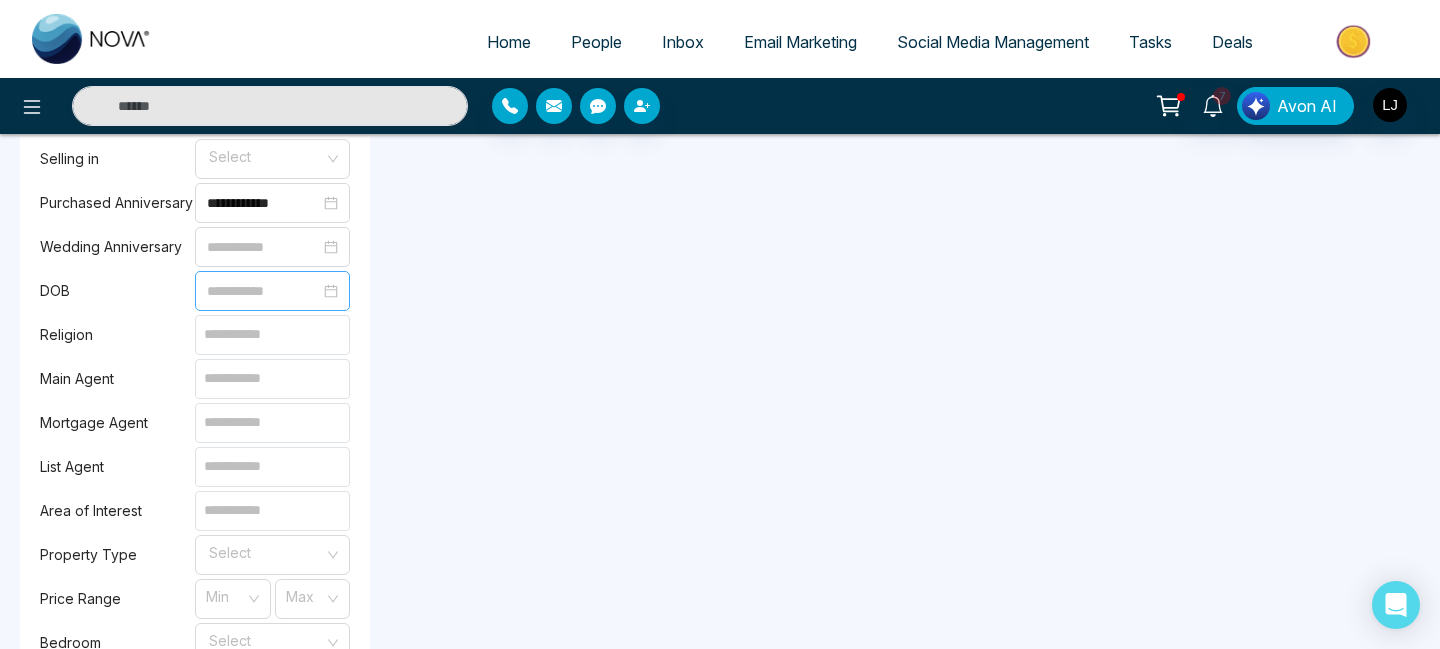 click at bounding box center [272, 291] 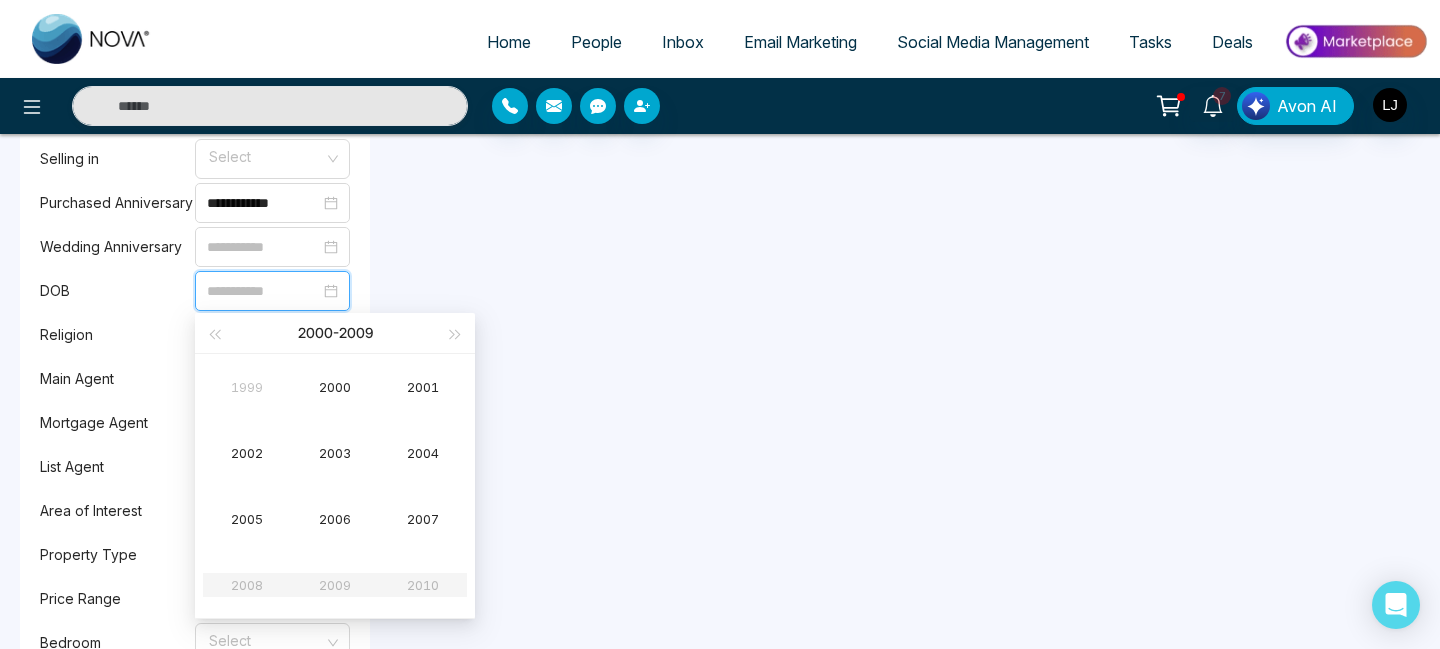 click at bounding box center [263, 291] 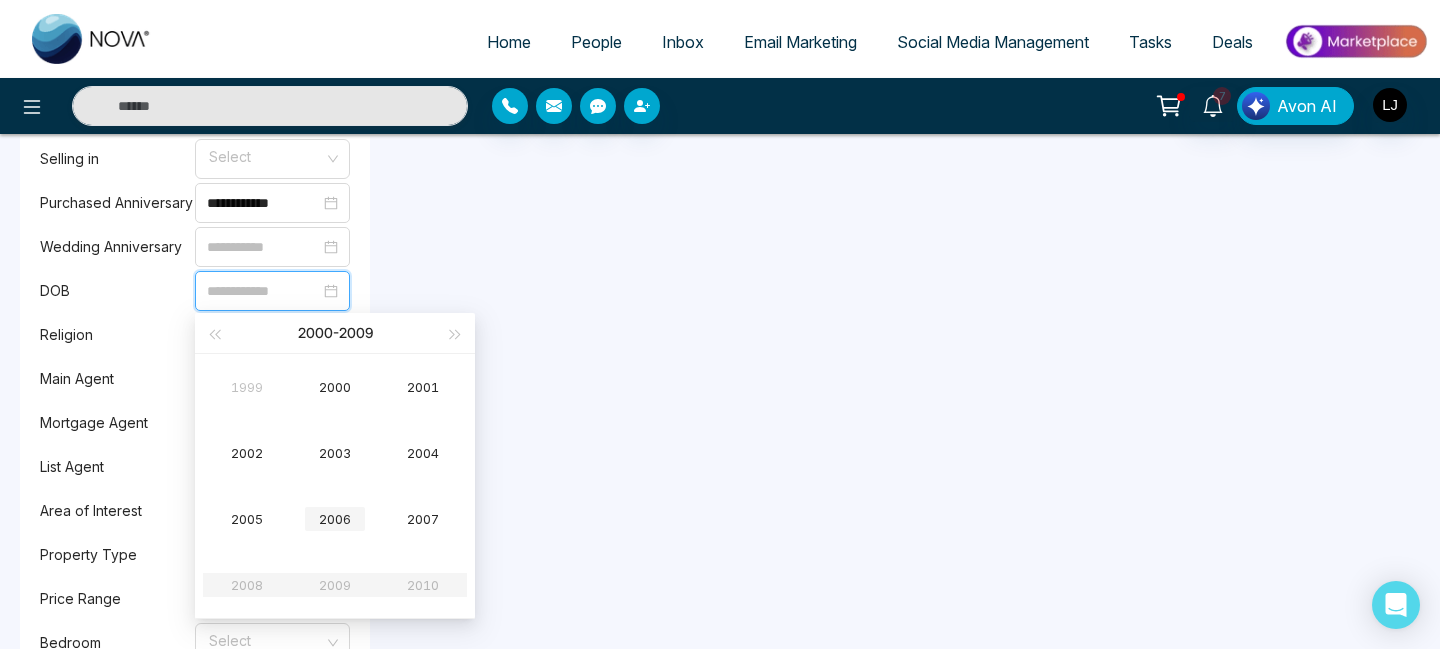 click on "2006" at bounding box center (335, 519) 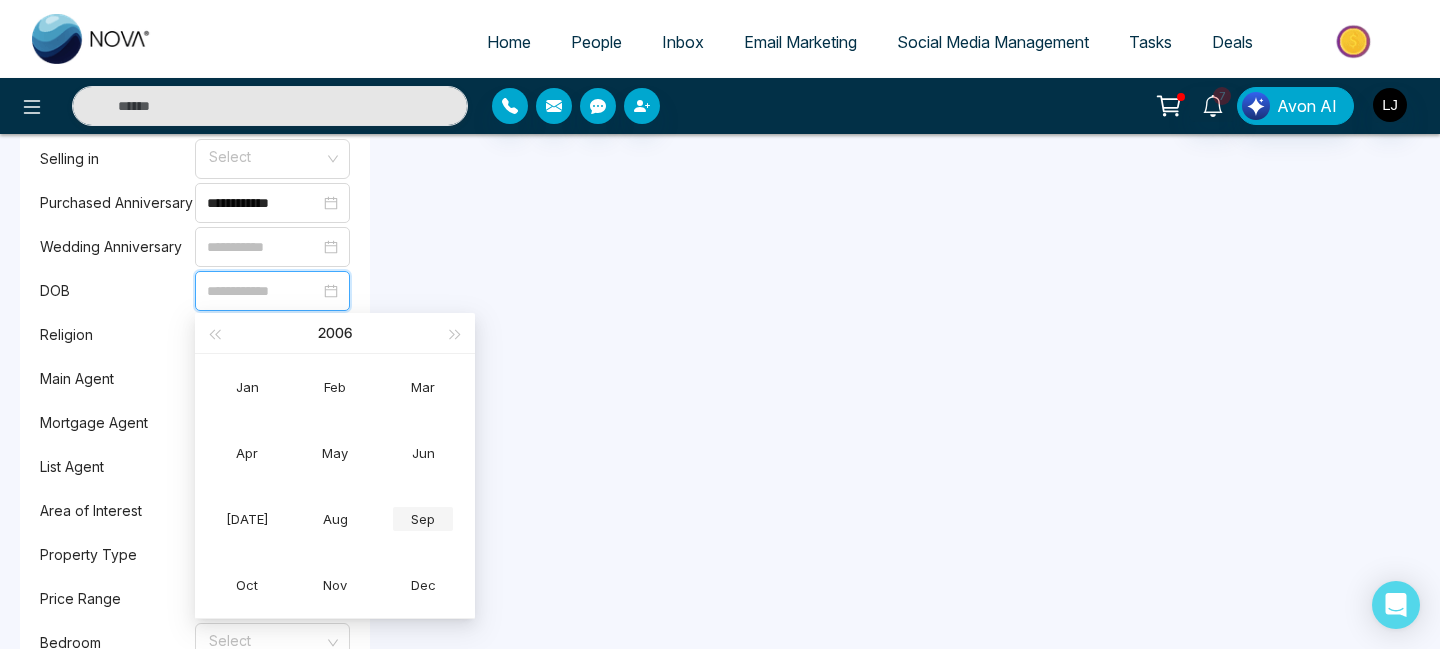 click on "Sep" at bounding box center (423, 519) 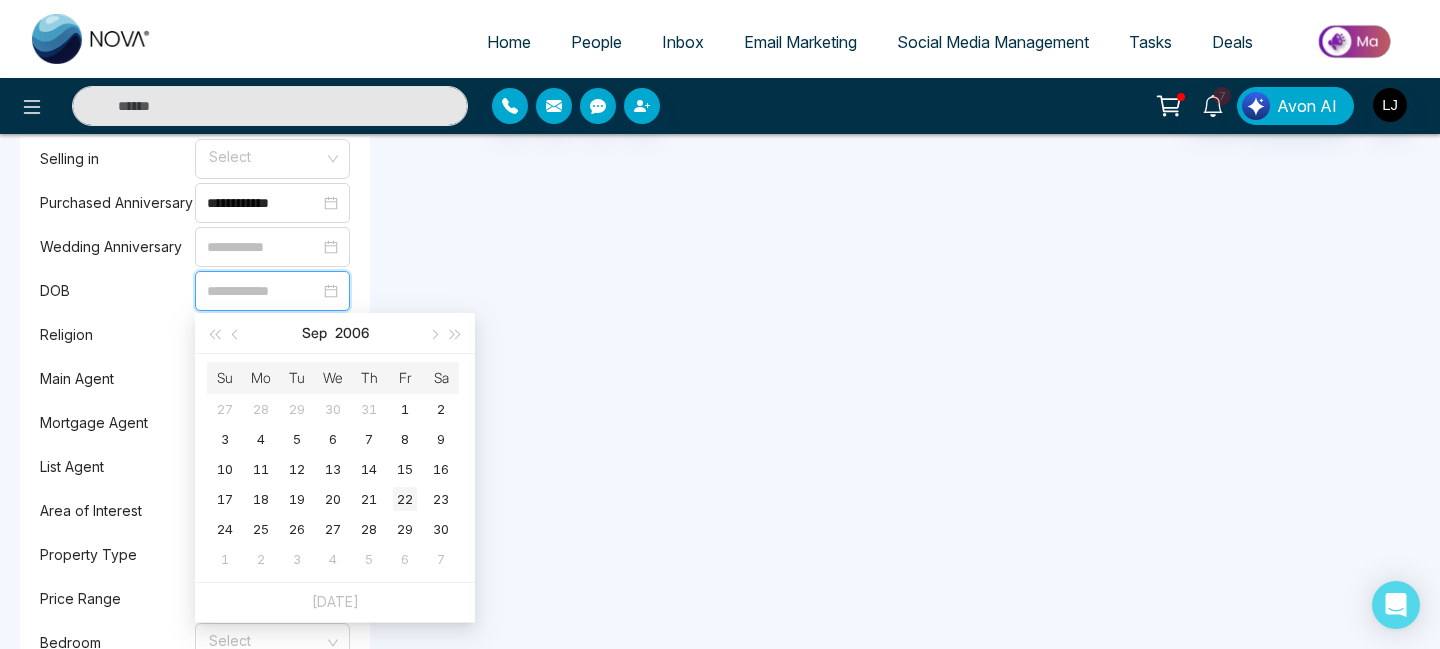 click on "22" at bounding box center (405, 499) 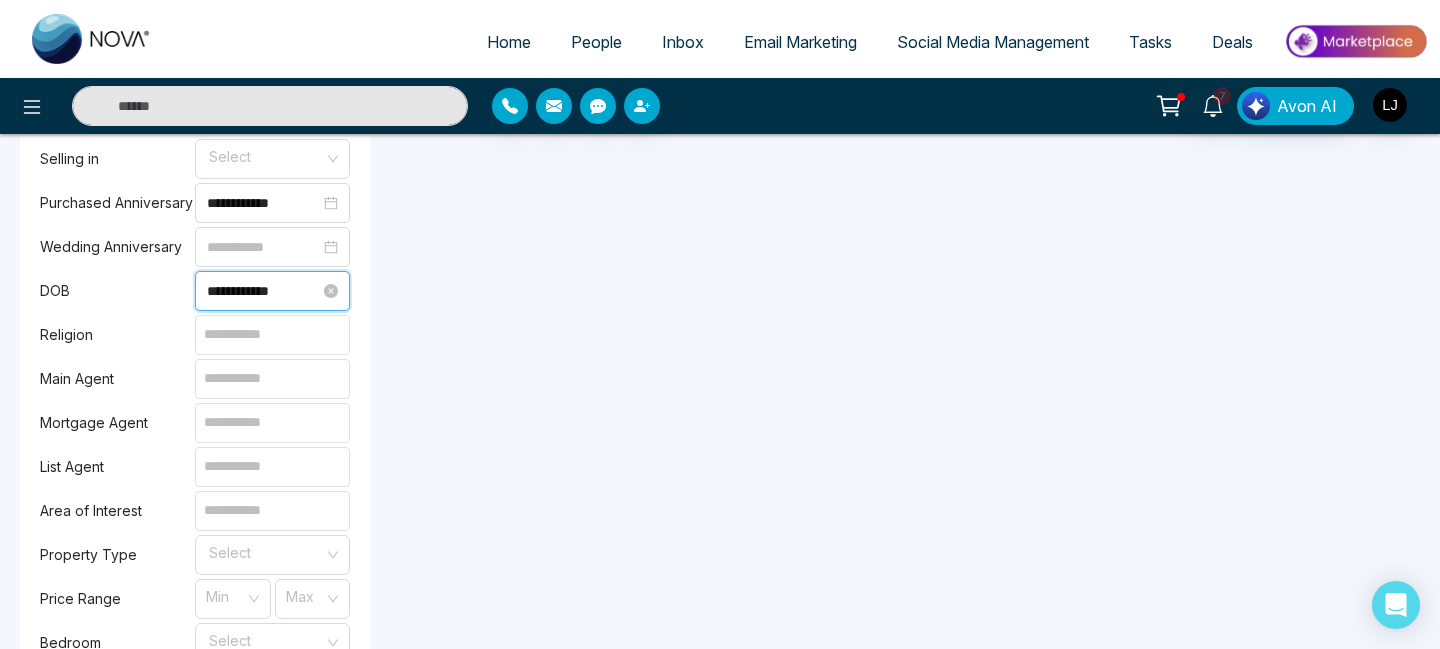 click on "**********" at bounding box center (263, 291) 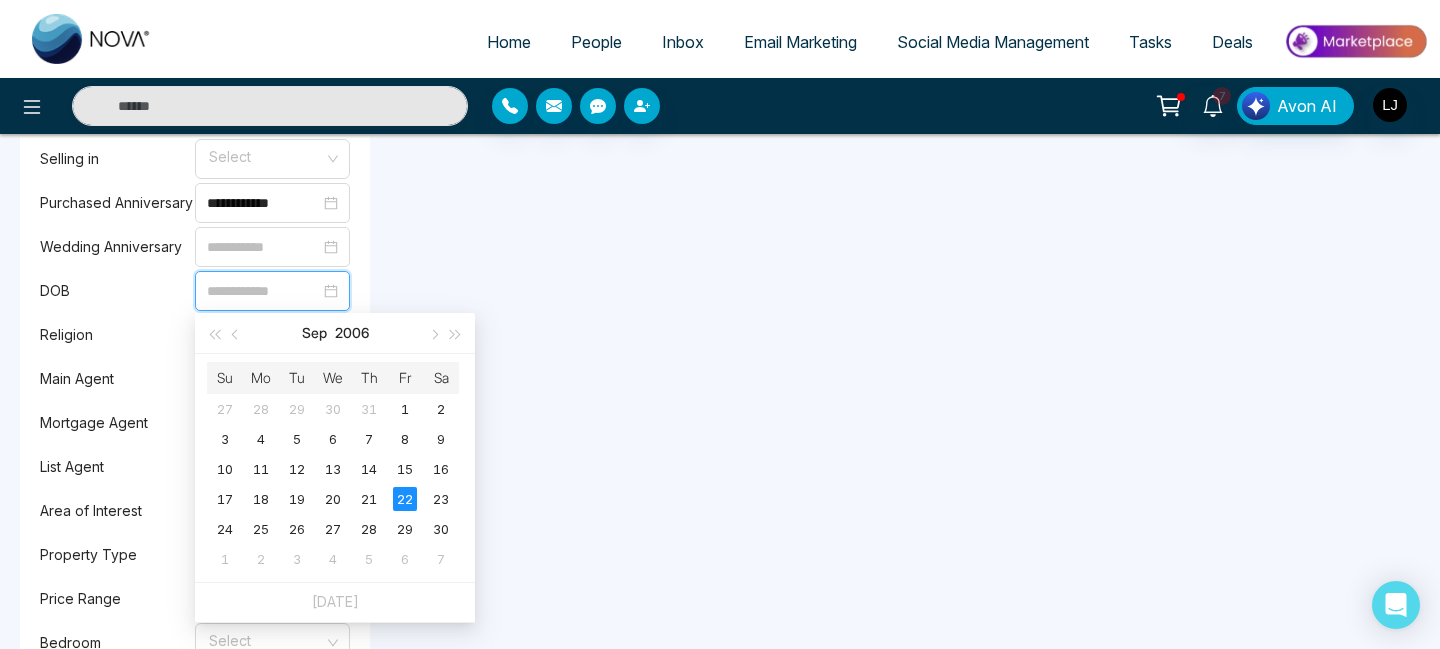 type on "**********" 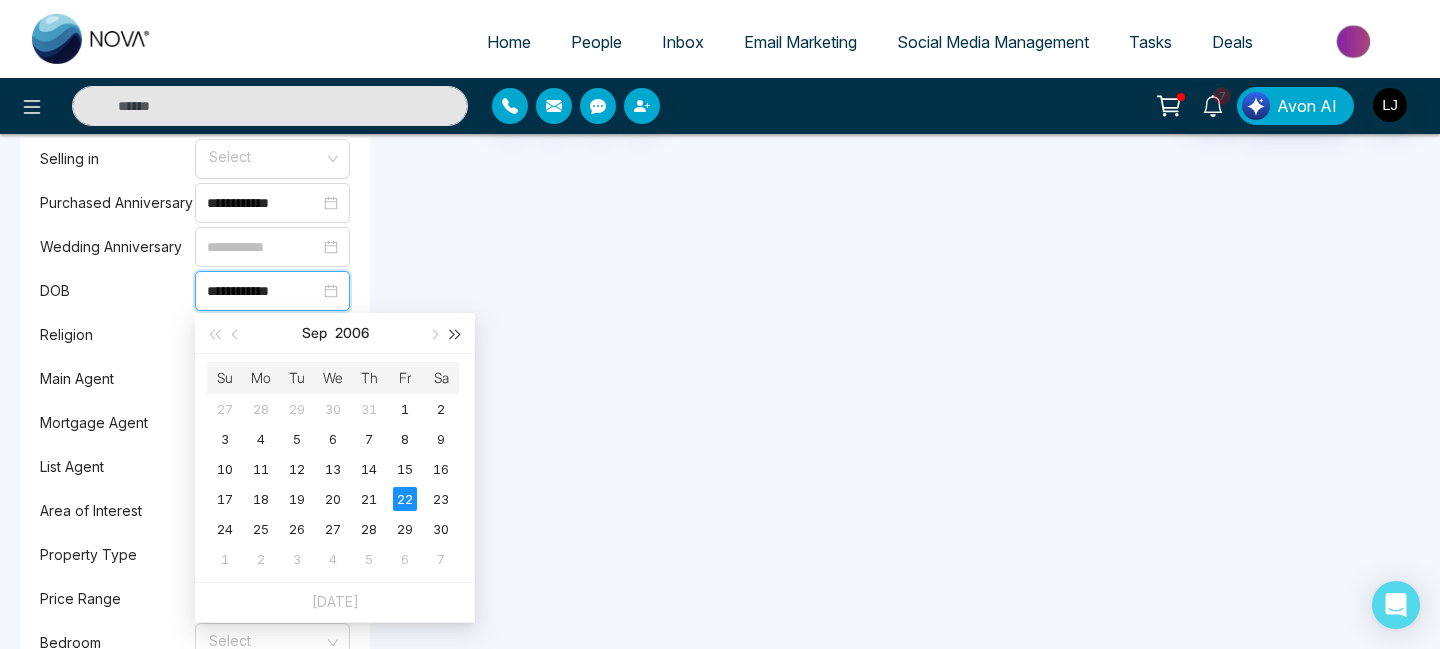 click at bounding box center (456, 335) 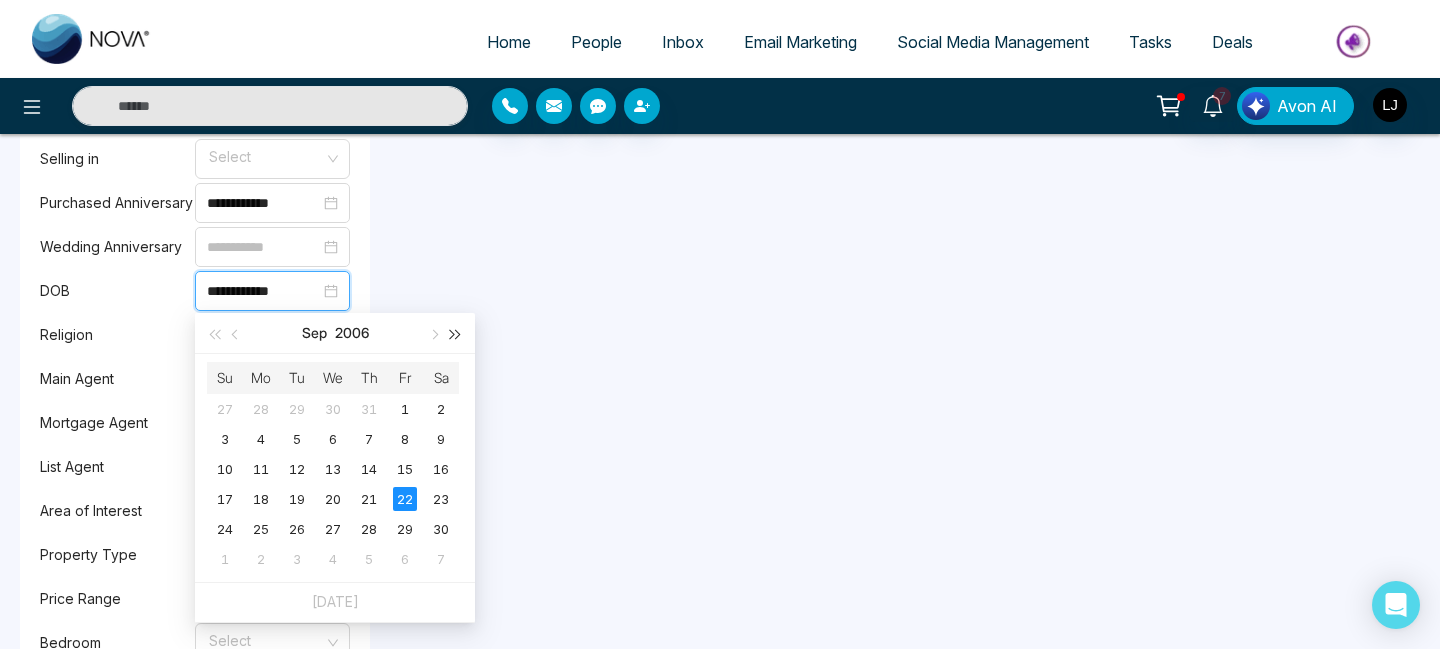 click at bounding box center [456, 335] 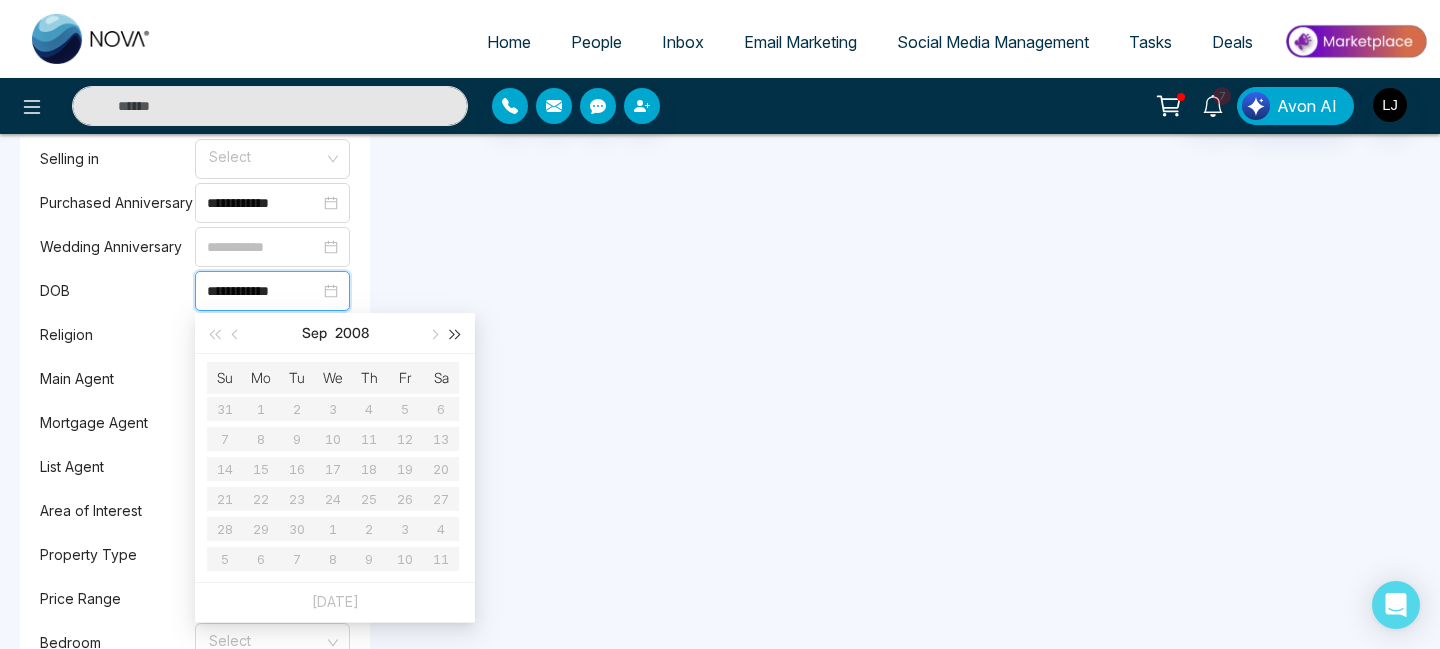 click at bounding box center [456, 335] 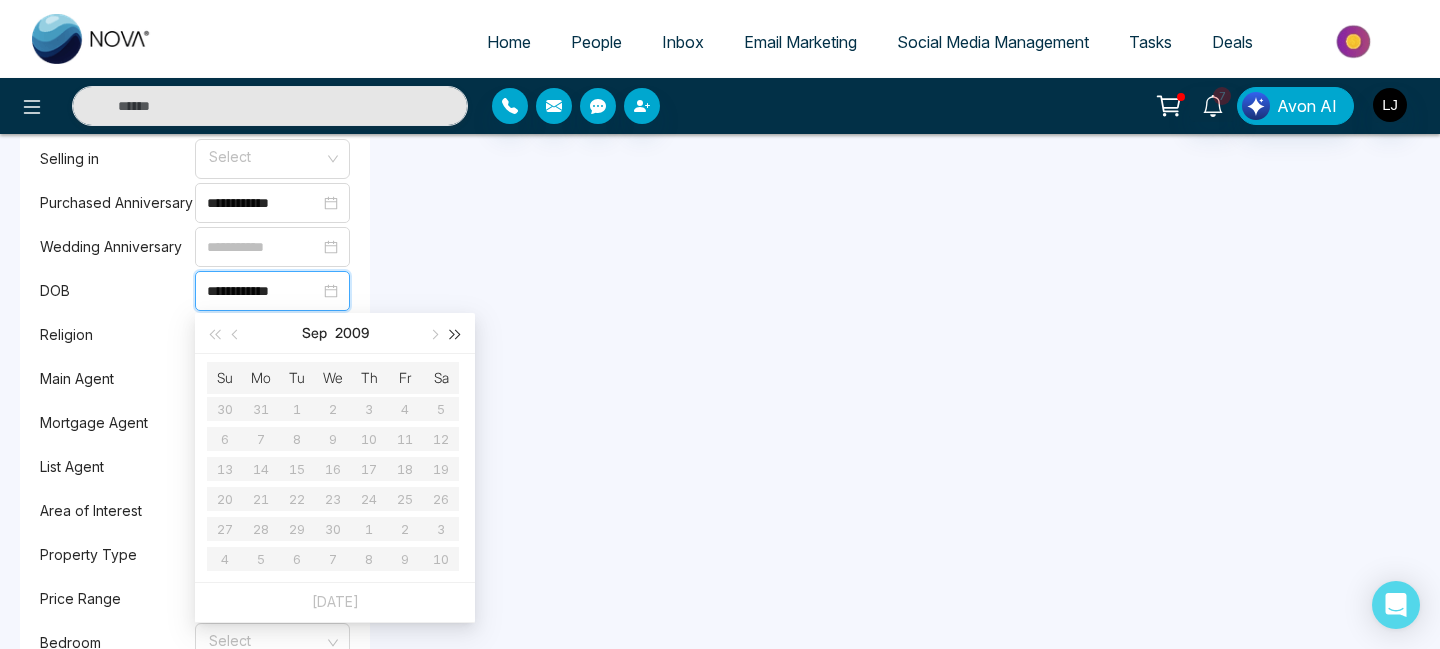 click at bounding box center (456, 335) 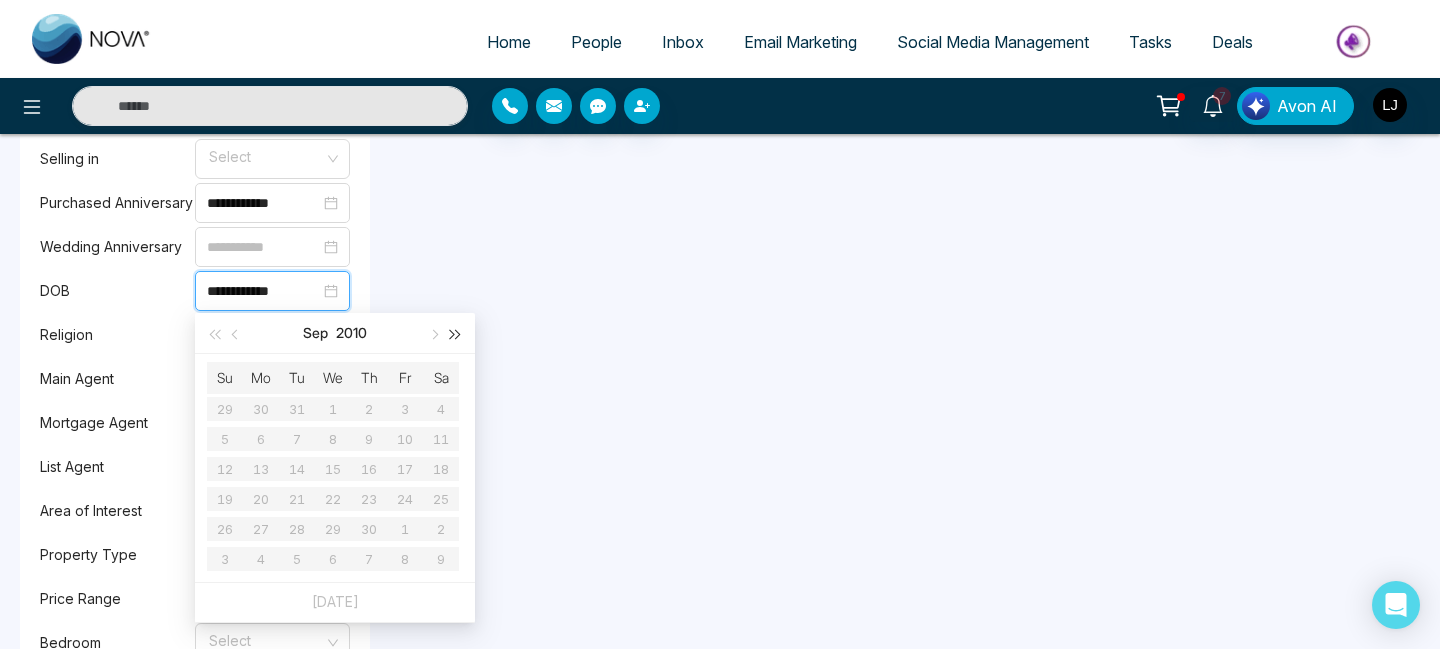 click at bounding box center [456, 335] 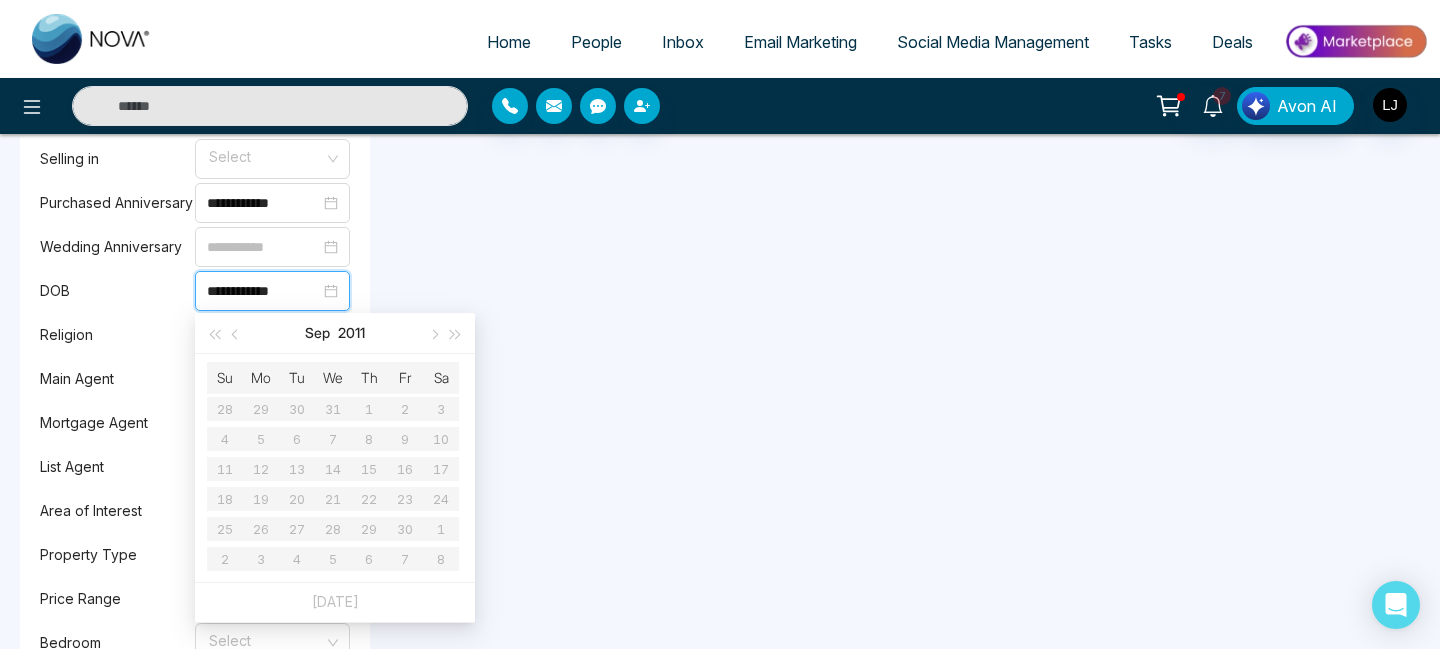 click on "Su Mo Tu We Th Fr Sa 28 29 30 31 1 2 3 4 5 6 7 8 9 10 11 12 13 14 15 16 17 18 19 20 21 22 23 24 25 26 27 28 29 30 1 2 3 4 5 6 7 8" at bounding box center [333, 468] 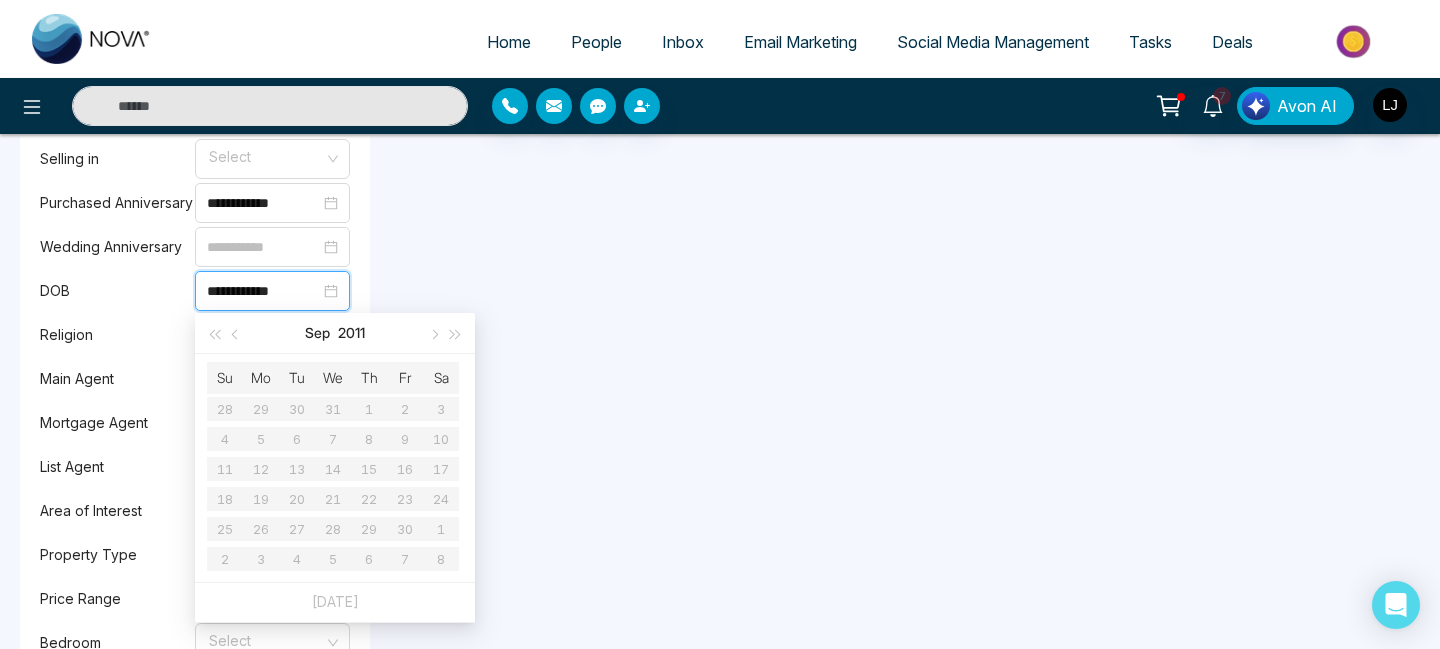 click on "Su Mo Tu We Th Fr Sa 28 29 30 31 1 2 3 4 5 6 7 8 9 10 11 12 13 14 15 16 17 18 19 20 21 22 23 24 25 26 27 28 29 30 1 2 3 4 5 6 7 8" at bounding box center (333, 468) 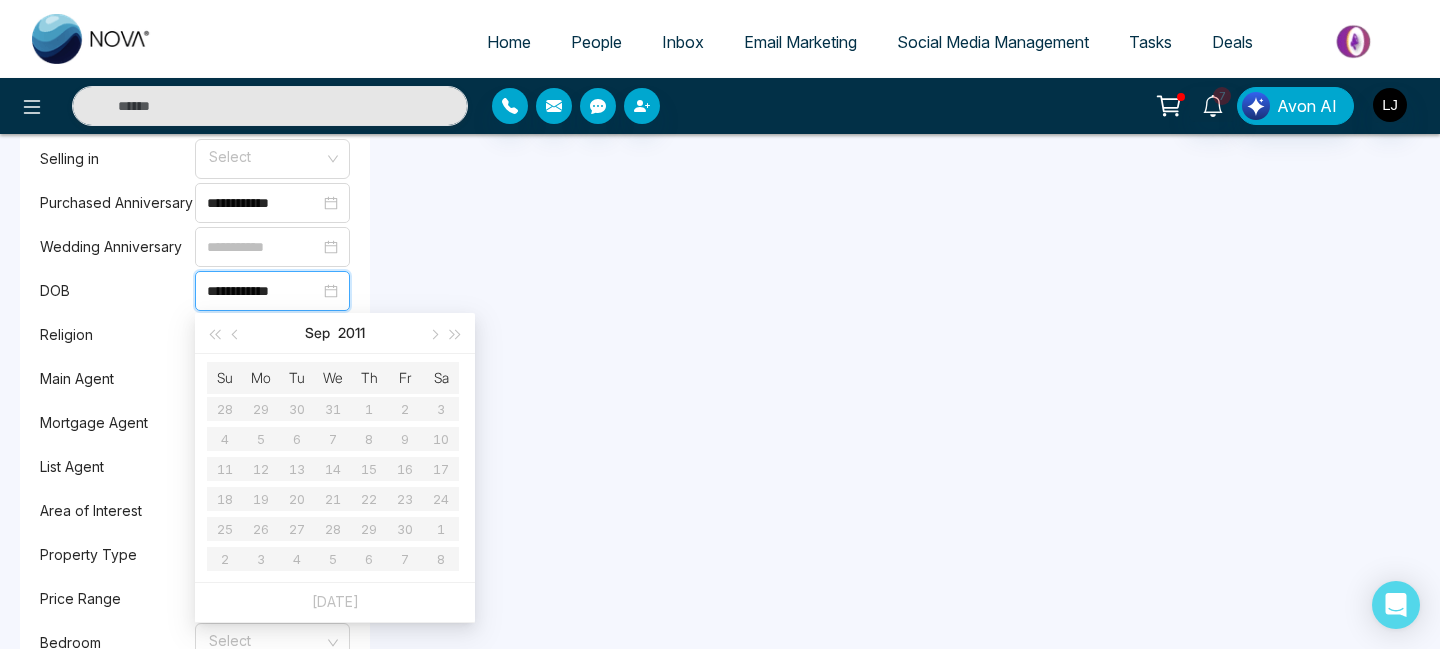 click on "Su Mo Tu We Th Fr Sa 28 29 30 31 1 2 3 4 5 6 7 8 9 10 11 12 13 14 15 16 17 18 19 20 21 22 23 24 25 26 27 28 29 30 1 2 3 4 5 6 7 8" at bounding box center (333, 468) 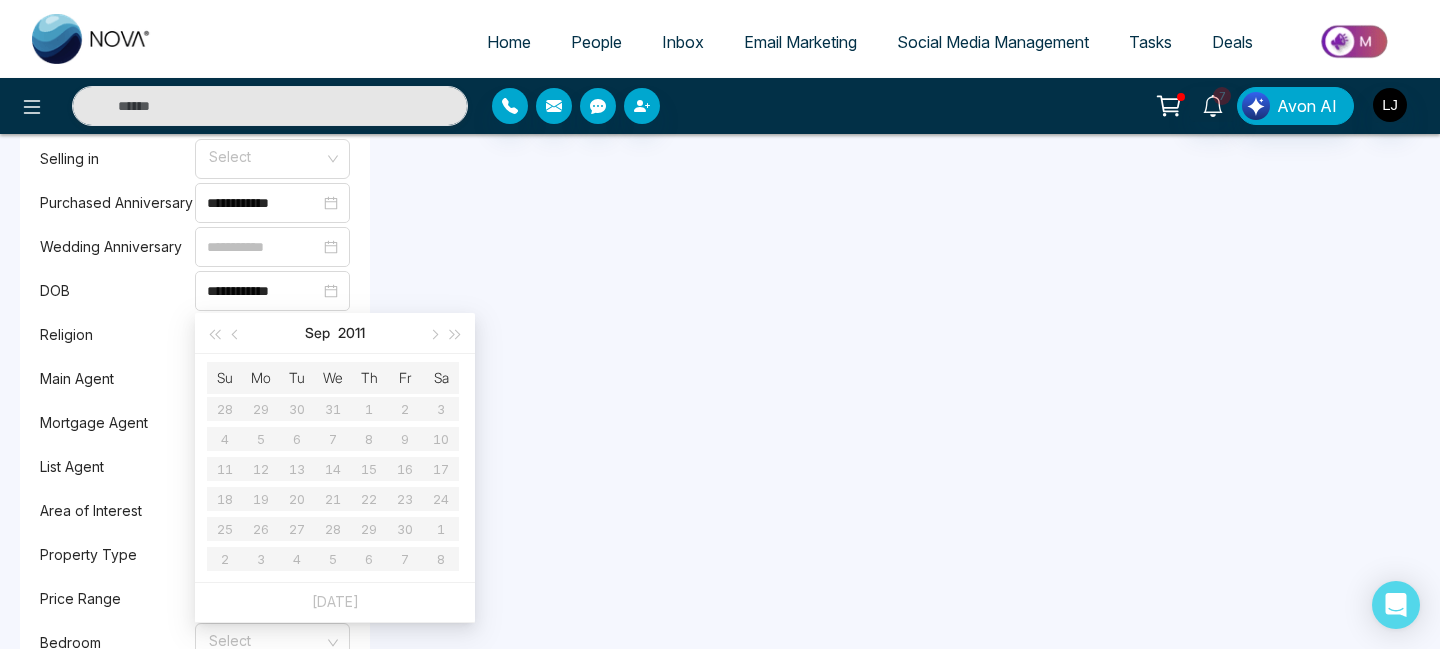 click on "**********" at bounding box center (745, -18) 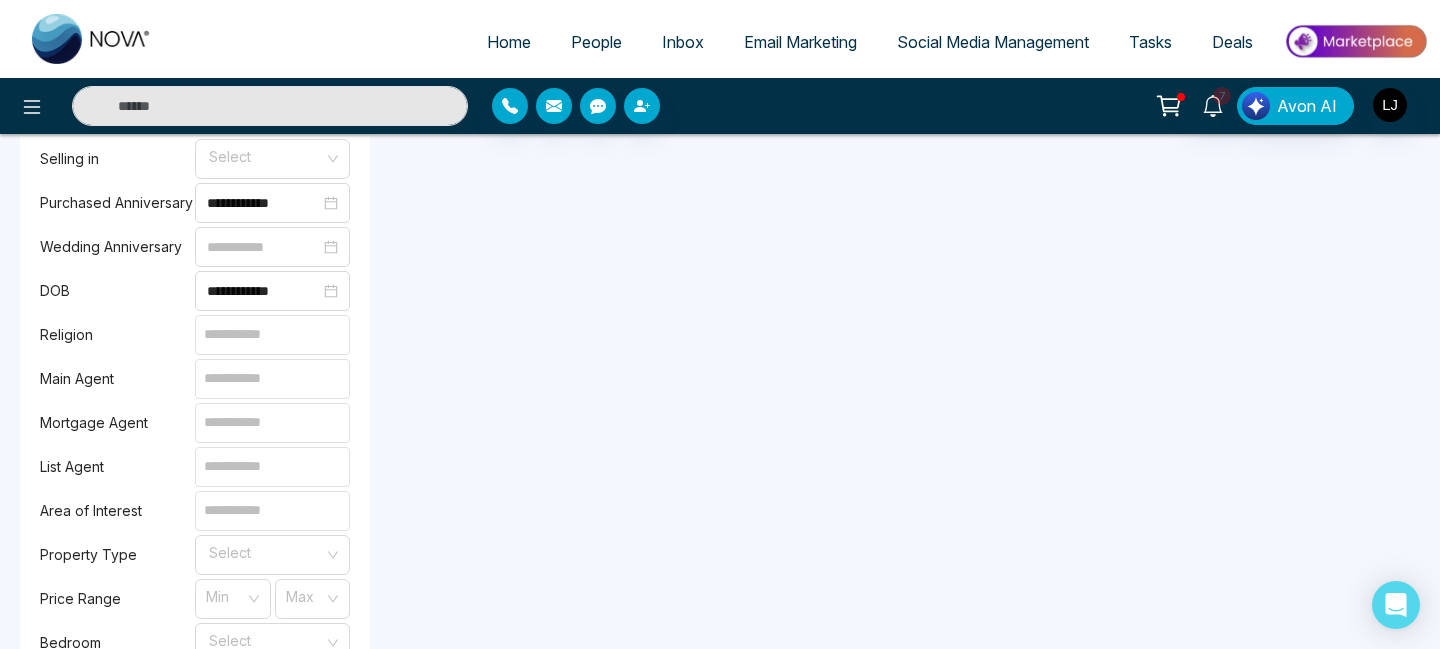 click on "DOB" at bounding box center (117, 291) 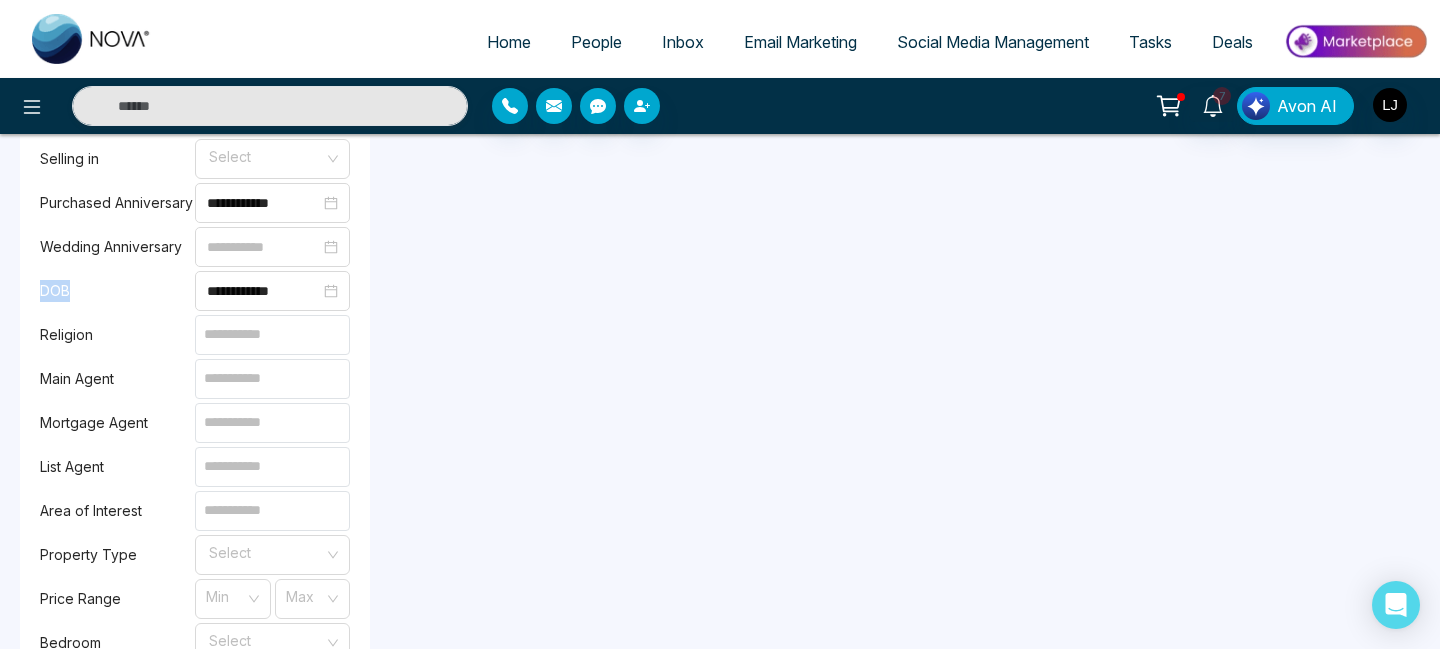 click on "DOB" at bounding box center [117, 291] 